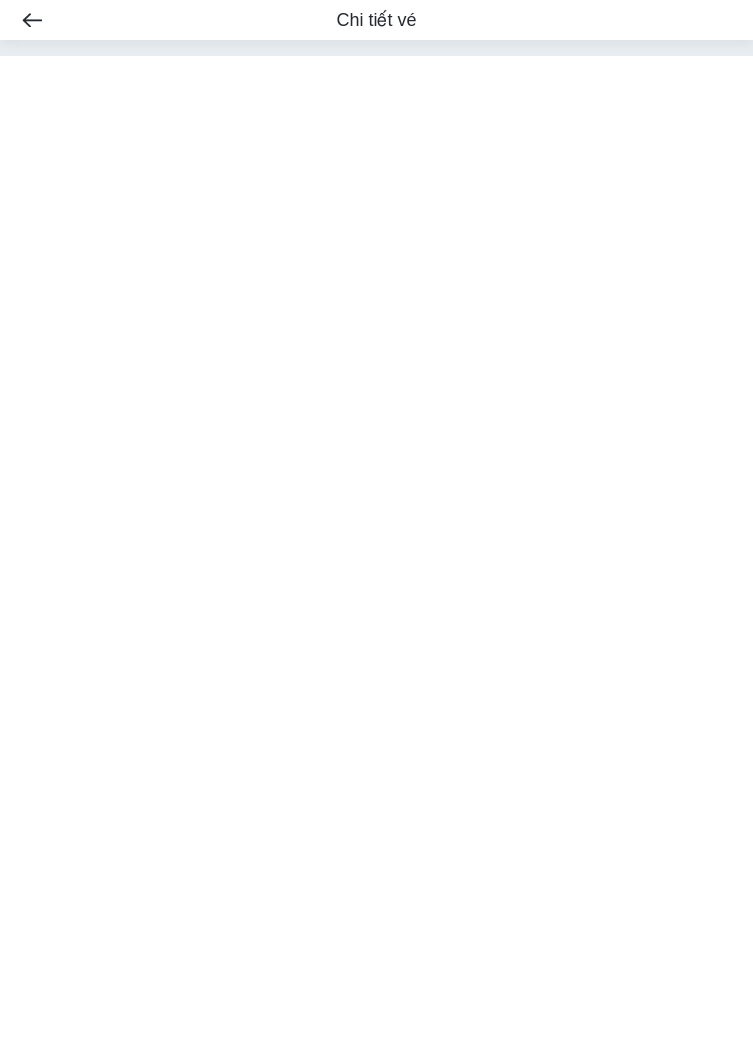 scroll, scrollTop: 0, scrollLeft: 0, axis: both 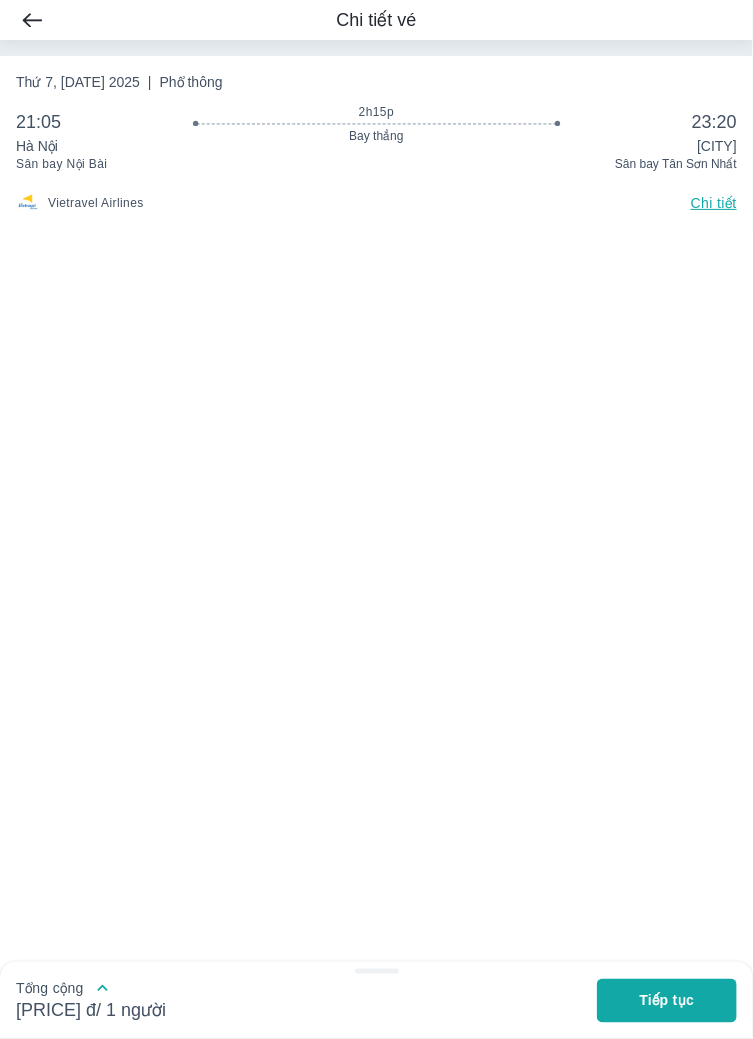 click on "Chi tiết" at bounding box center [714, 203] 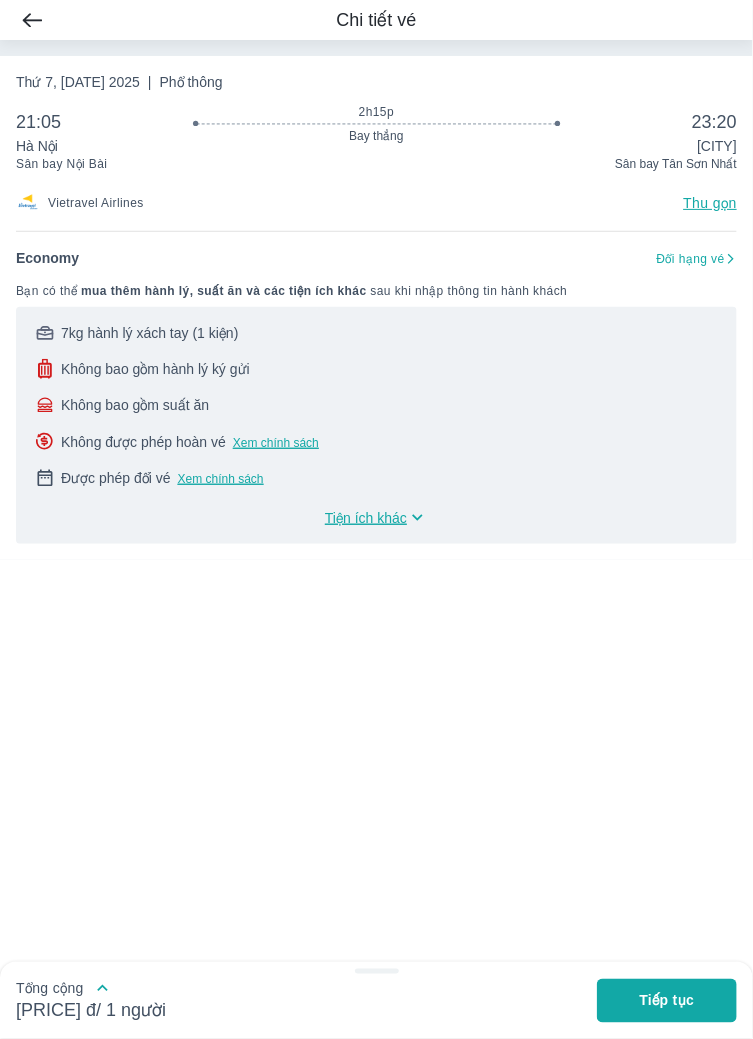 click on "Tiếp tục" at bounding box center [667, 1001] 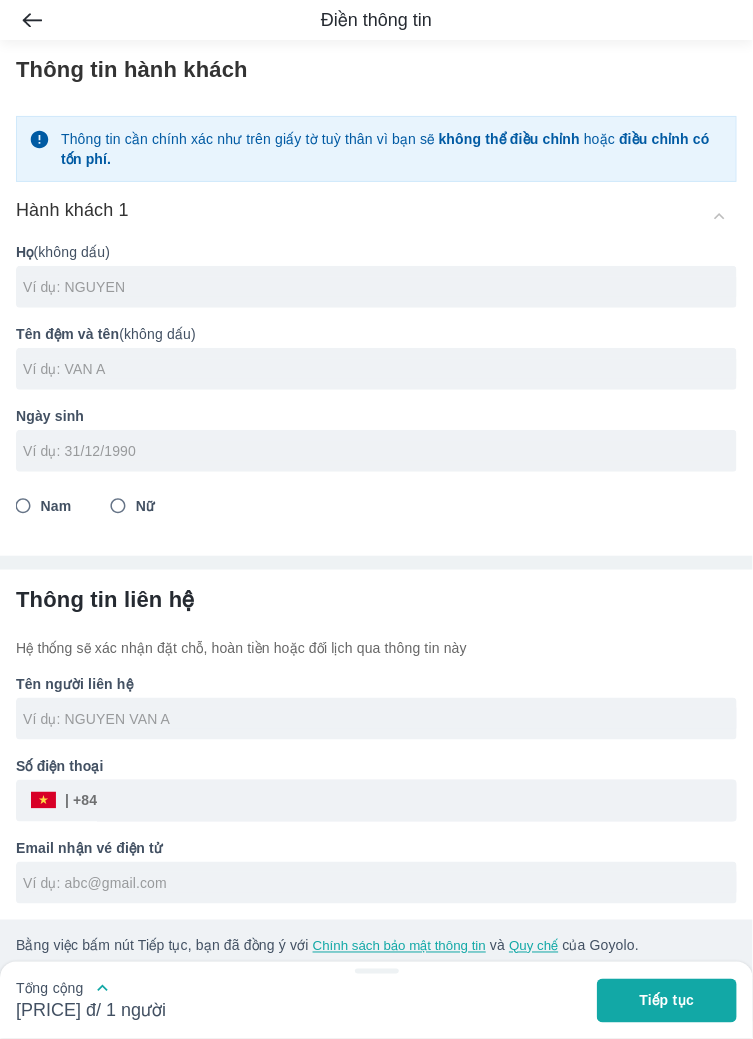 click at bounding box center (31, 20) 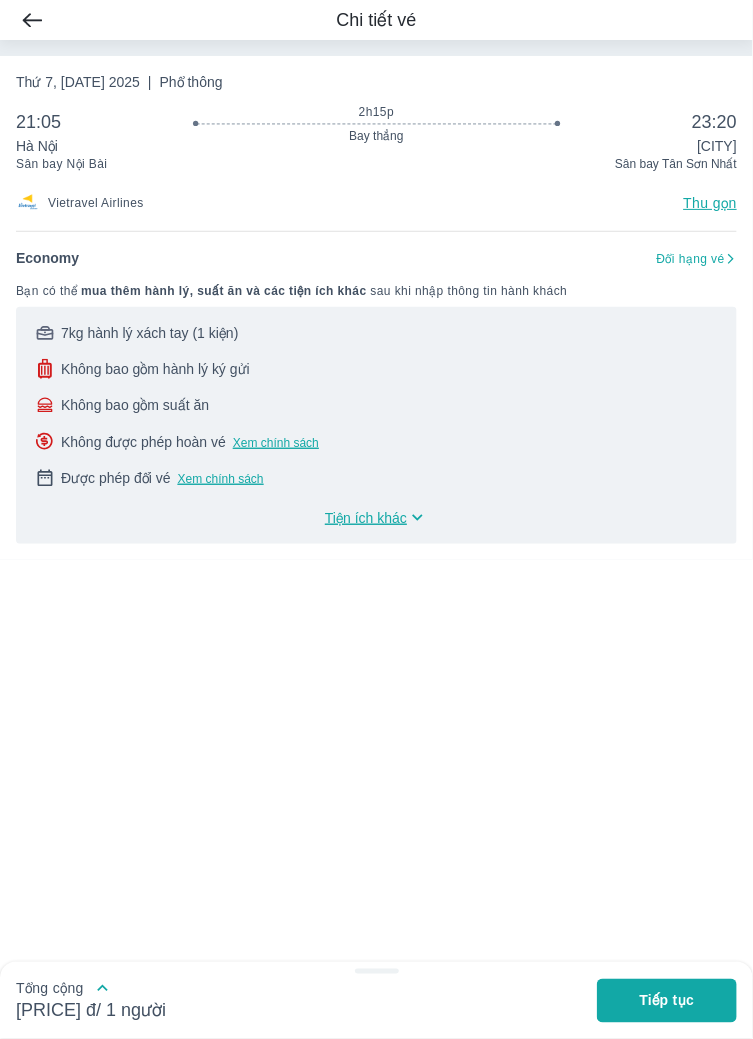 click on "Tiện ích khác" at bounding box center [366, 518] 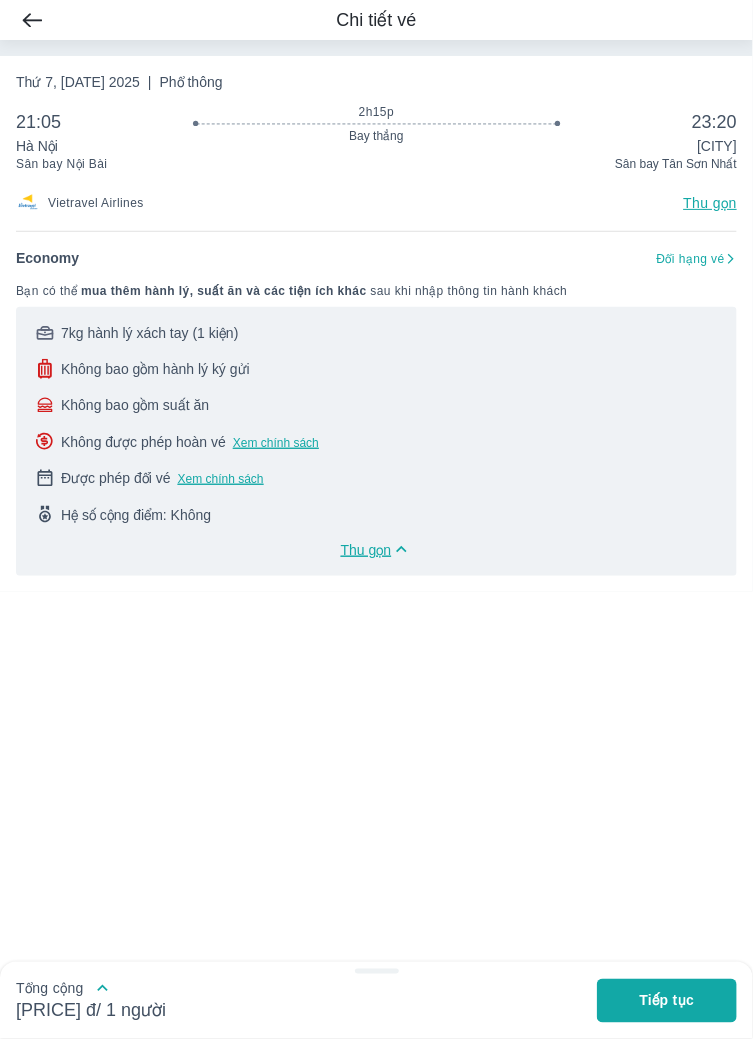 click at bounding box center (32, 20) 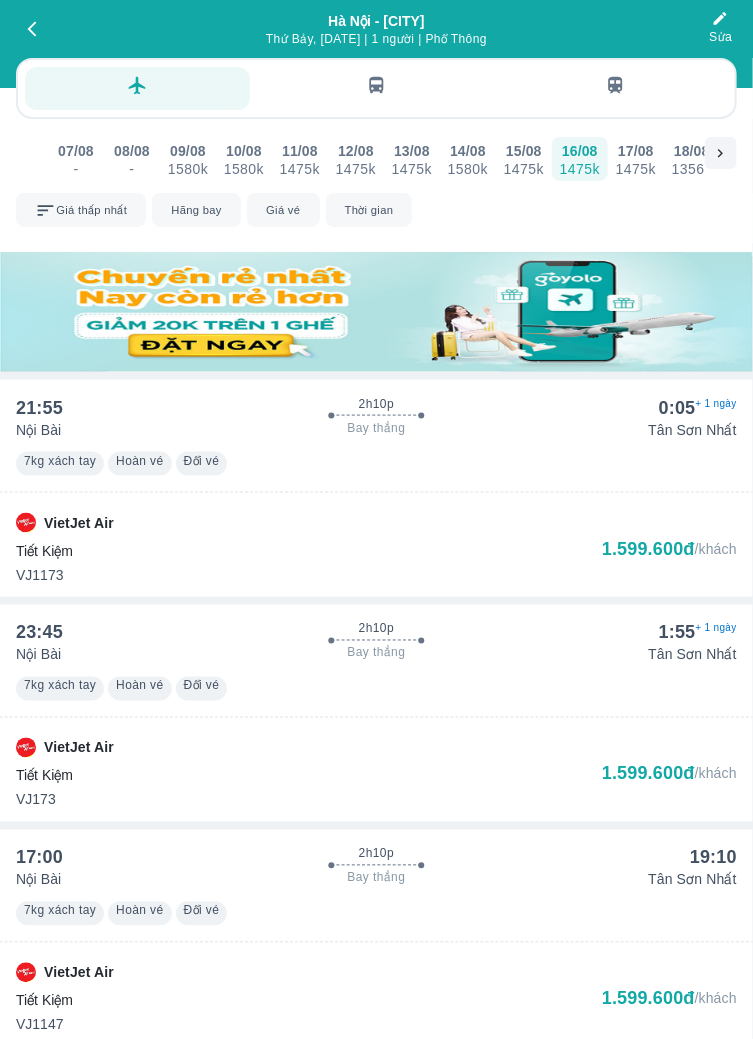 scroll, scrollTop: 0, scrollLeft: 0, axis: both 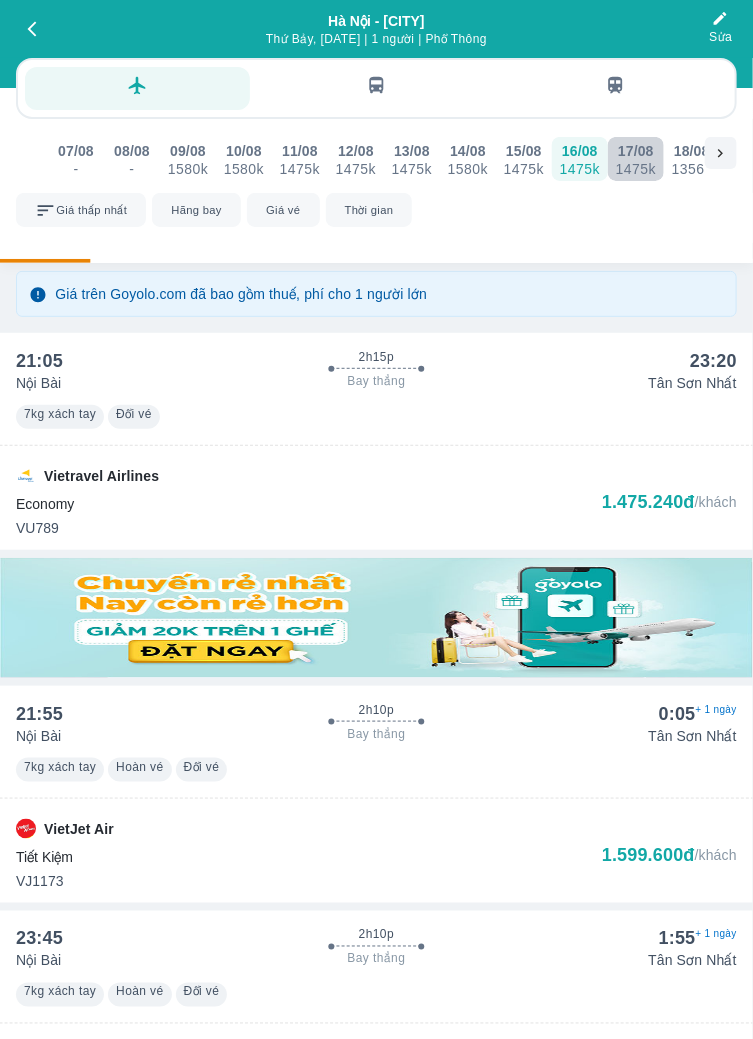 click on "17/08" at bounding box center (636, 151) 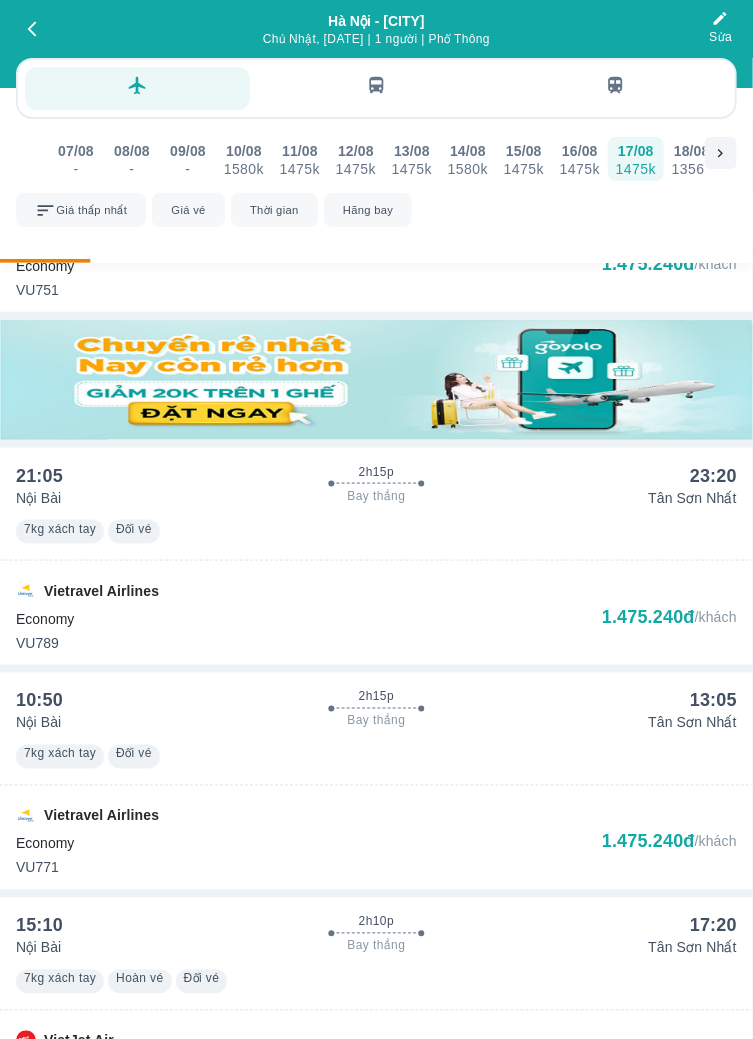 scroll, scrollTop: 0, scrollLeft: 0, axis: both 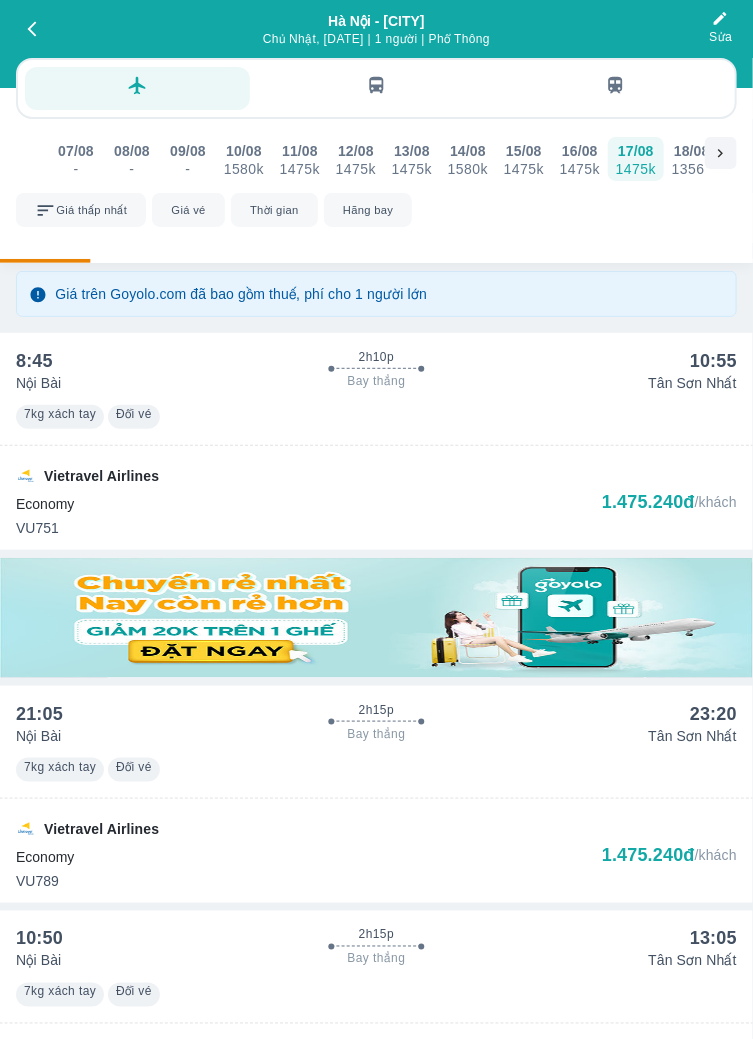 click on "1.475.240đ" at bounding box center [648, 502] 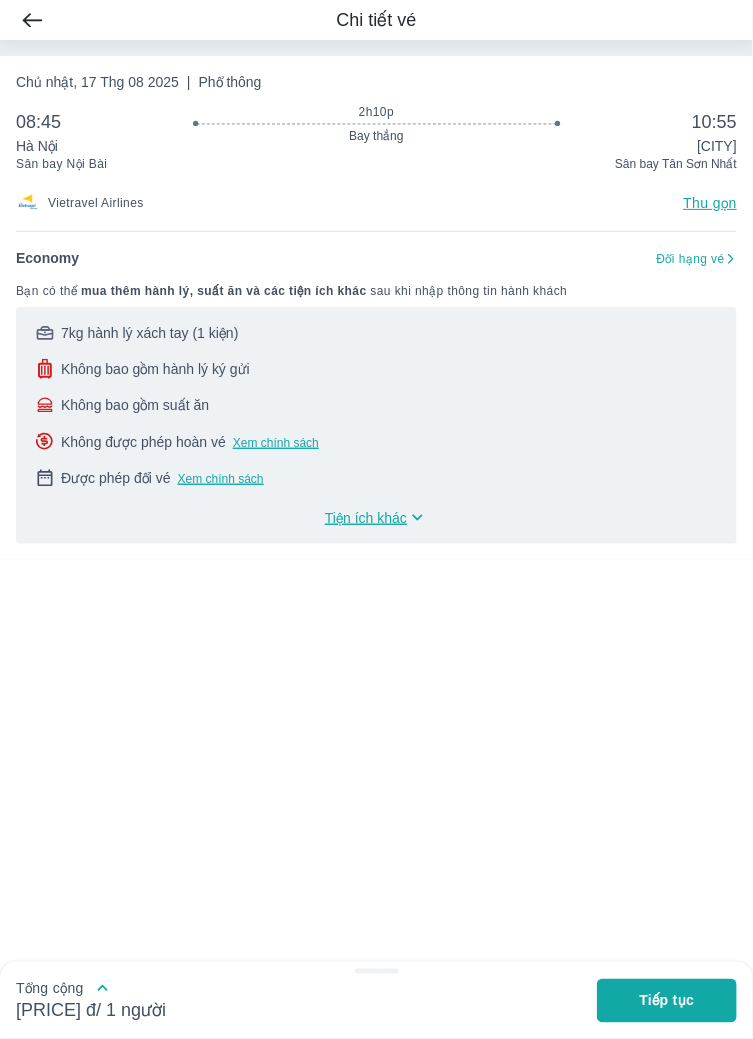 click on "[TIME] Hà Nội [DURATION] Bay thẳng [TIME] [CITY]" at bounding box center [376, 133] 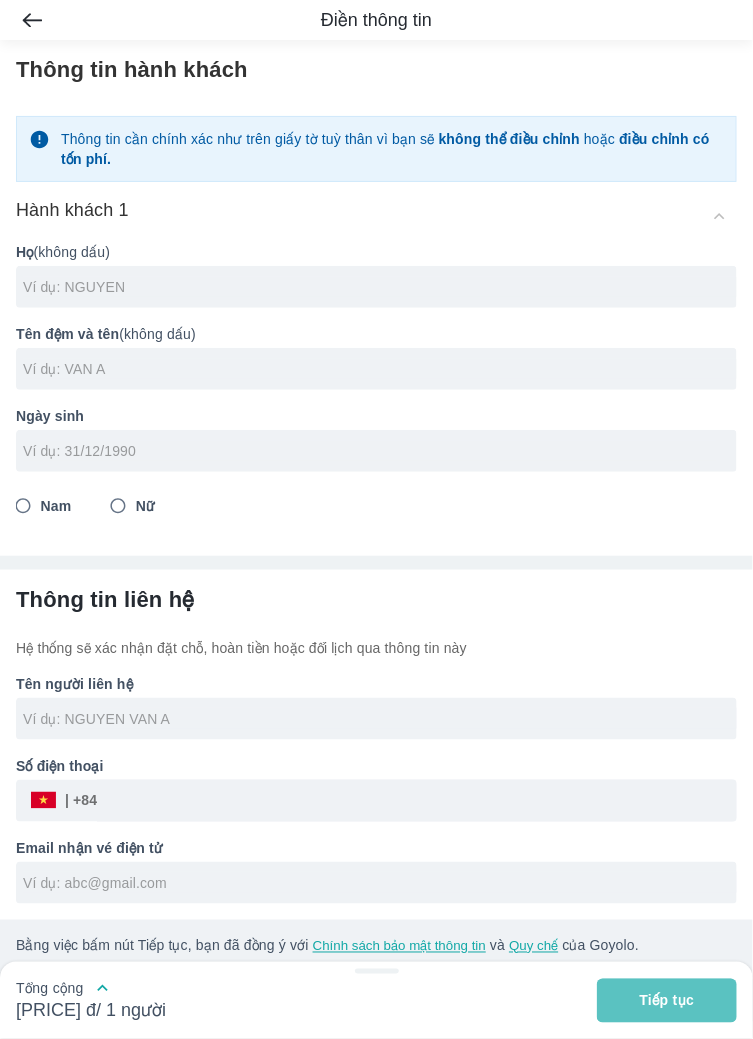 click on "Tiếp tục" at bounding box center [667, 1001] 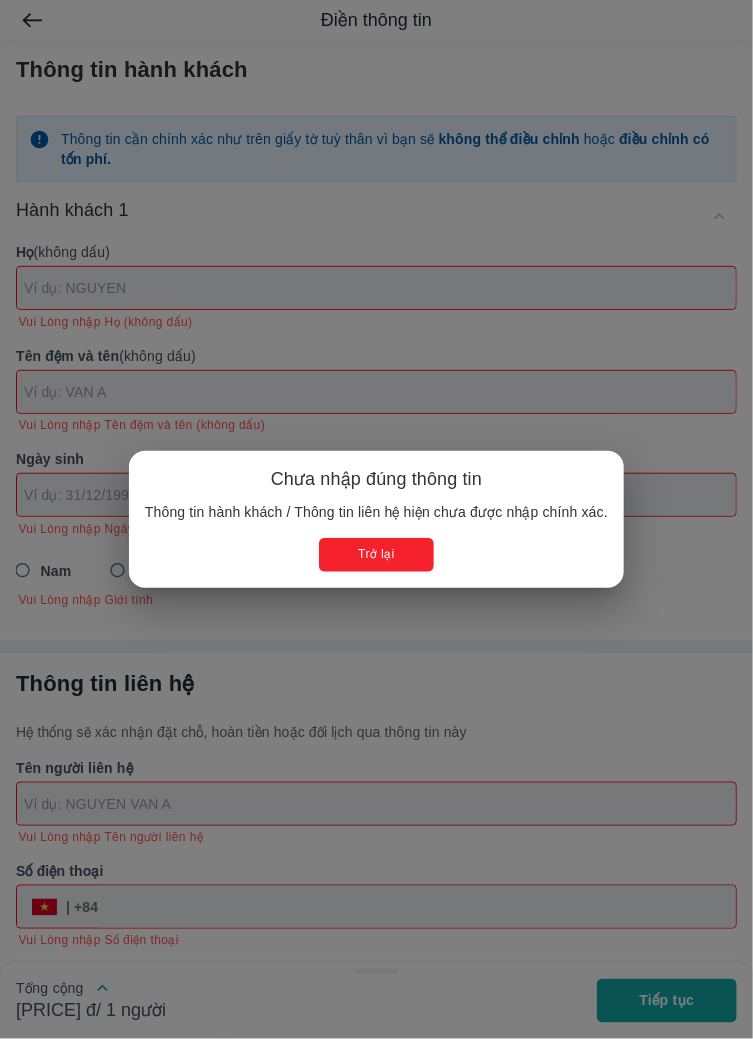 click on "Trở lại" at bounding box center [377, 554] 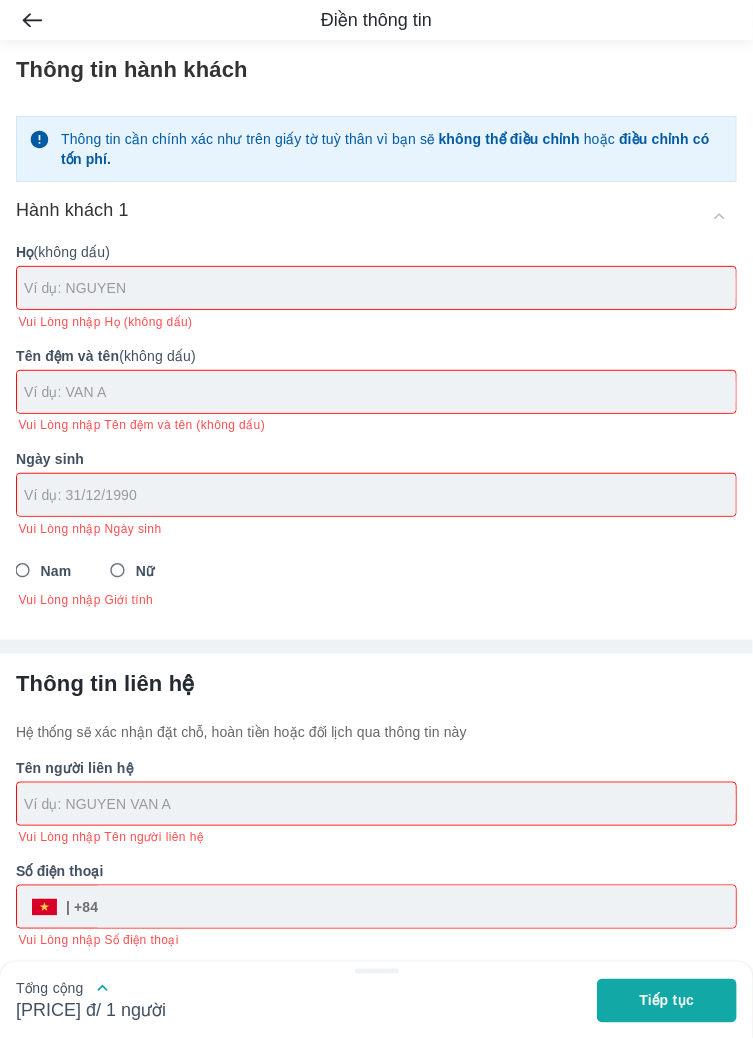 click on "Hành khách   1" at bounding box center (376, 216) 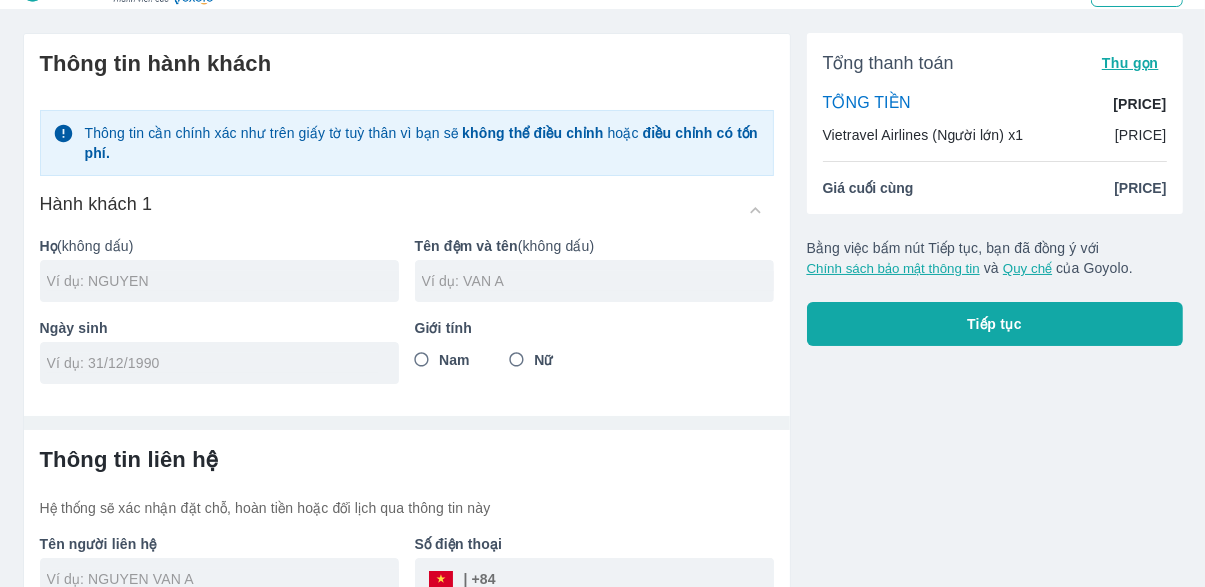 scroll, scrollTop: 0, scrollLeft: 0, axis: both 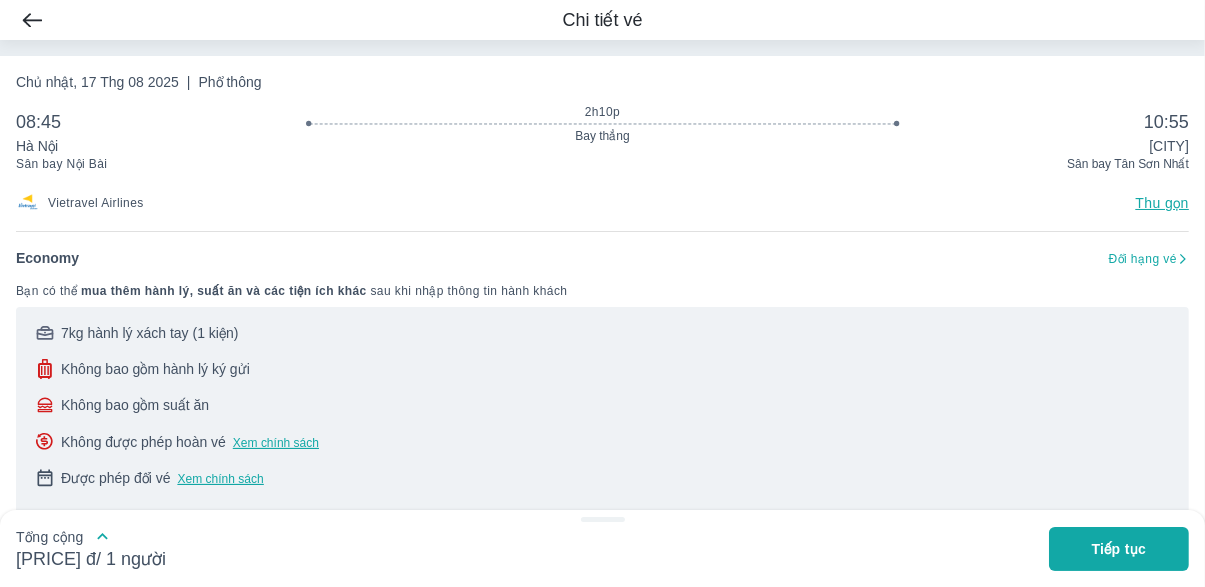 click 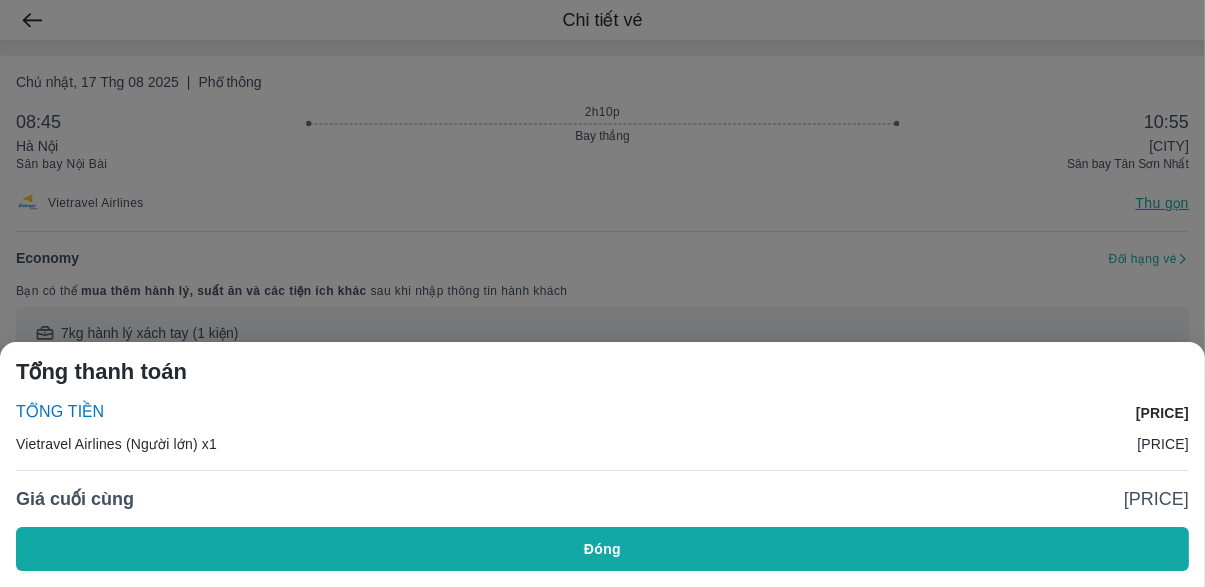 click on "Vietravel Airlines (Người lớn) x1" at bounding box center [116, 444] 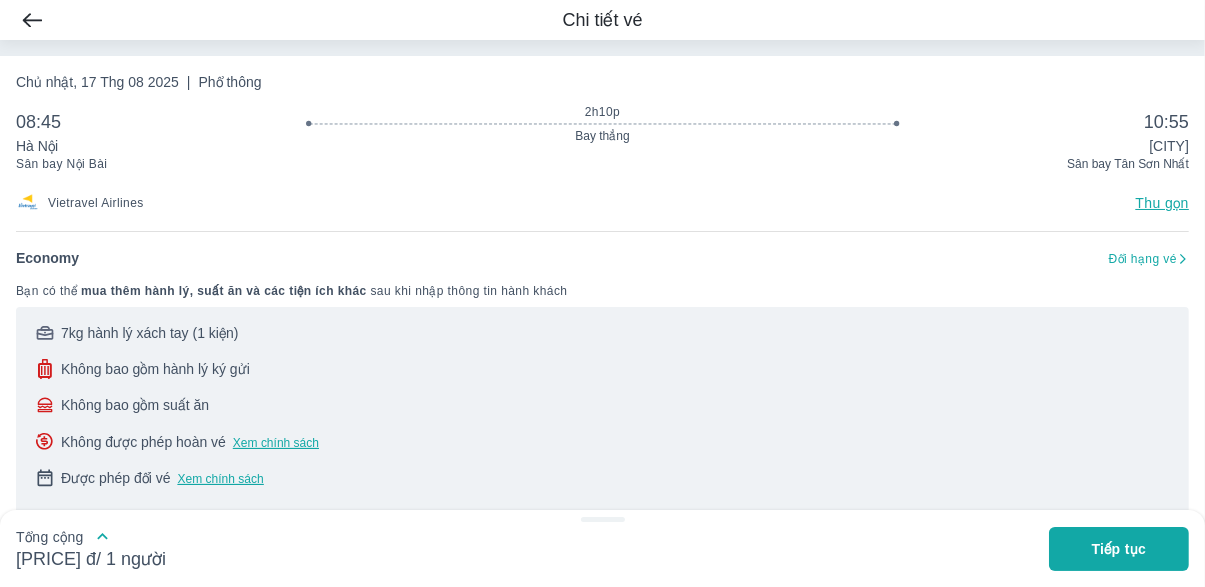 click on "Sân bay Nội Bài Sân bay Tân Sơn Nhất" at bounding box center [602, 164] 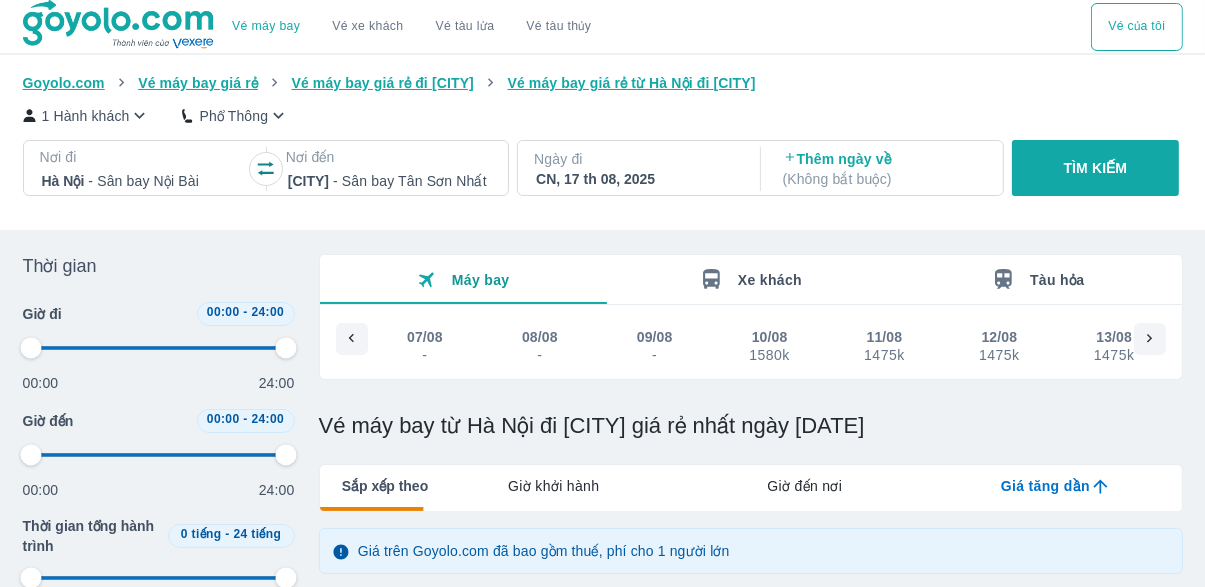 scroll, scrollTop: 0, scrollLeft: 539, axis: horizontal 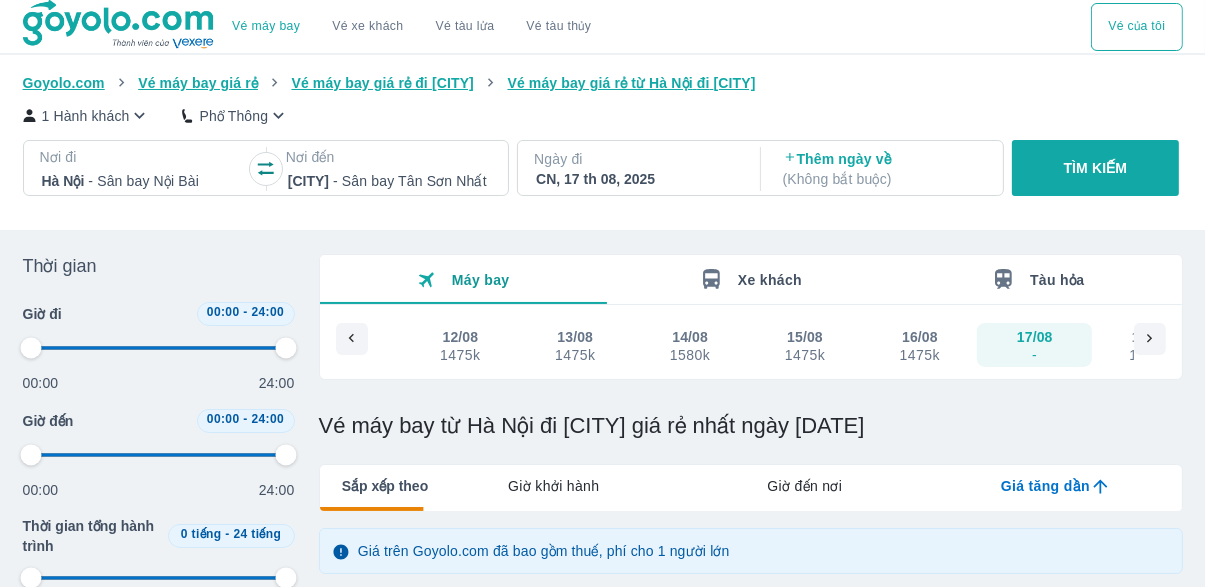 type on "97.9166666666667" 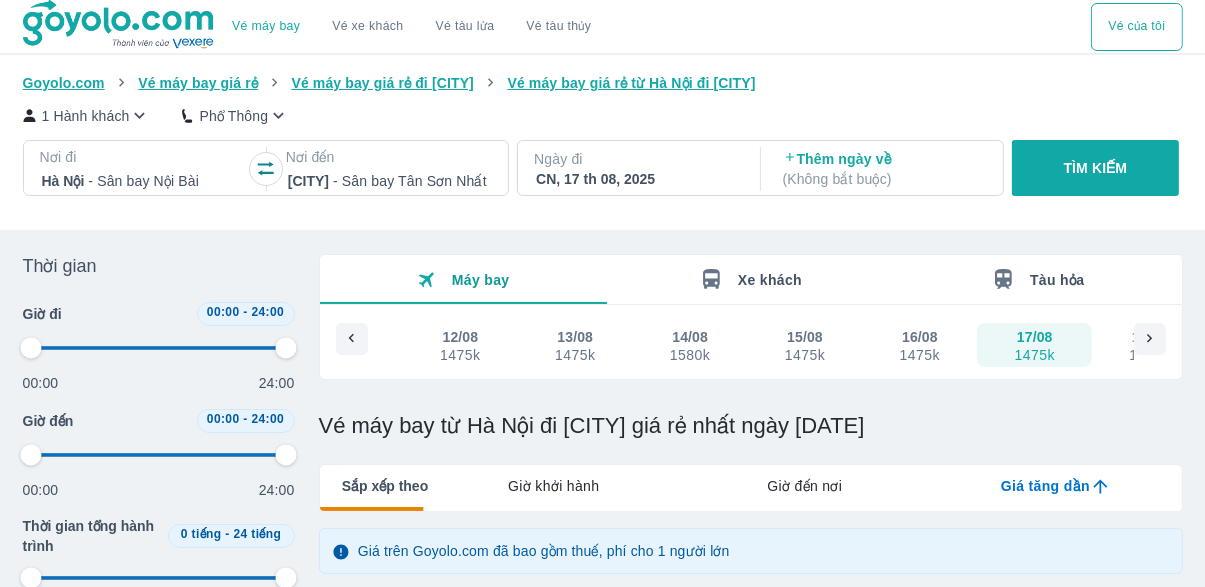 type on "97.9166666666667" 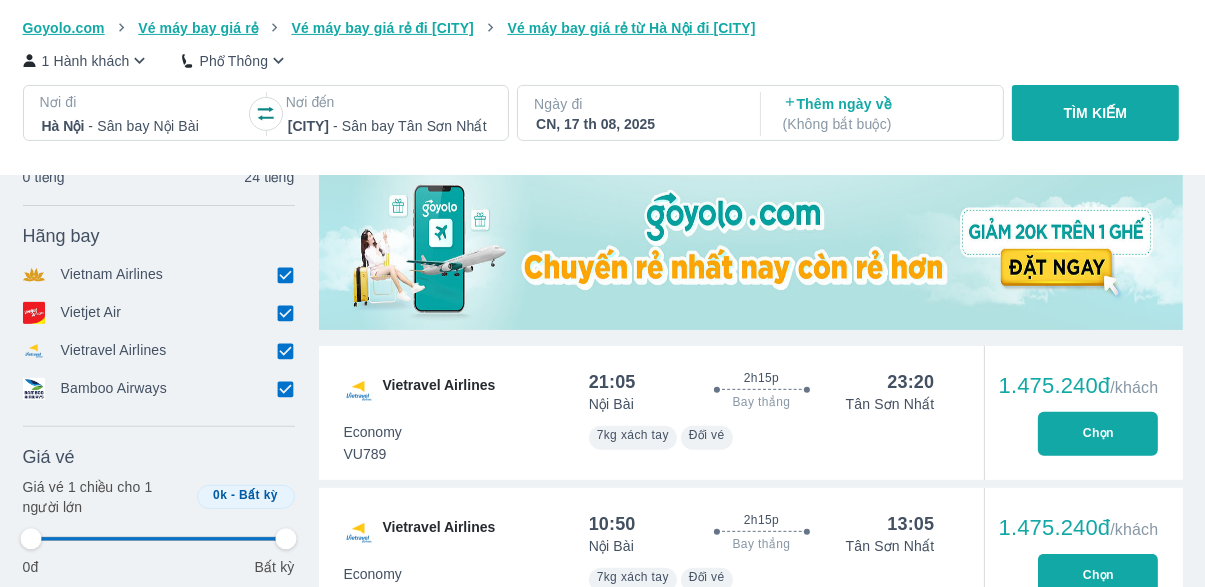 type on "97.9166666666667" 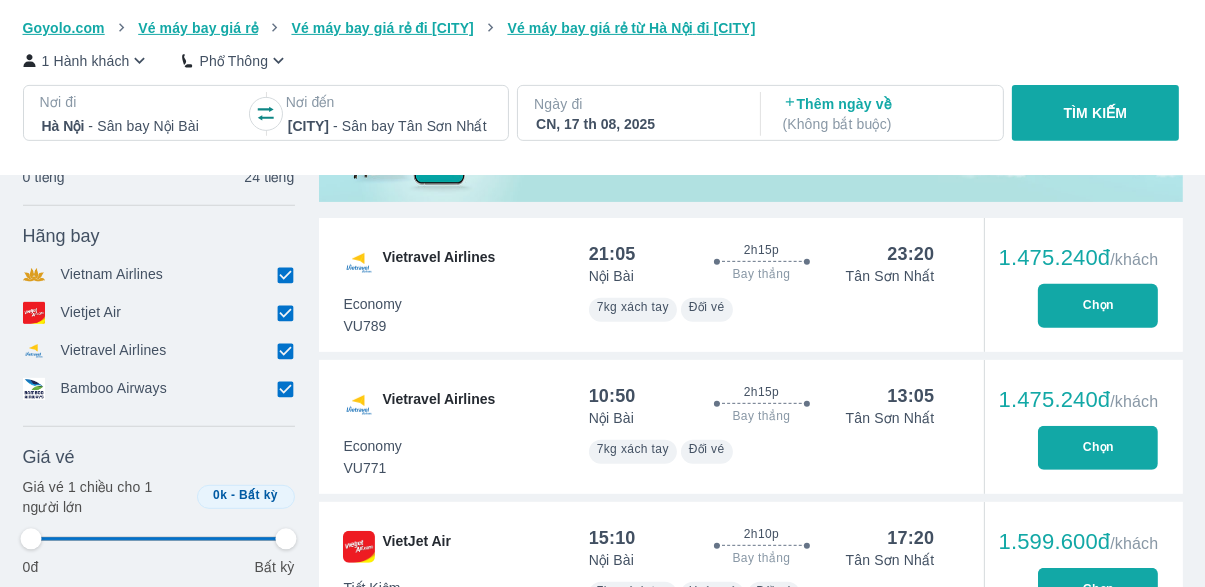 type on "97.9166666666667" 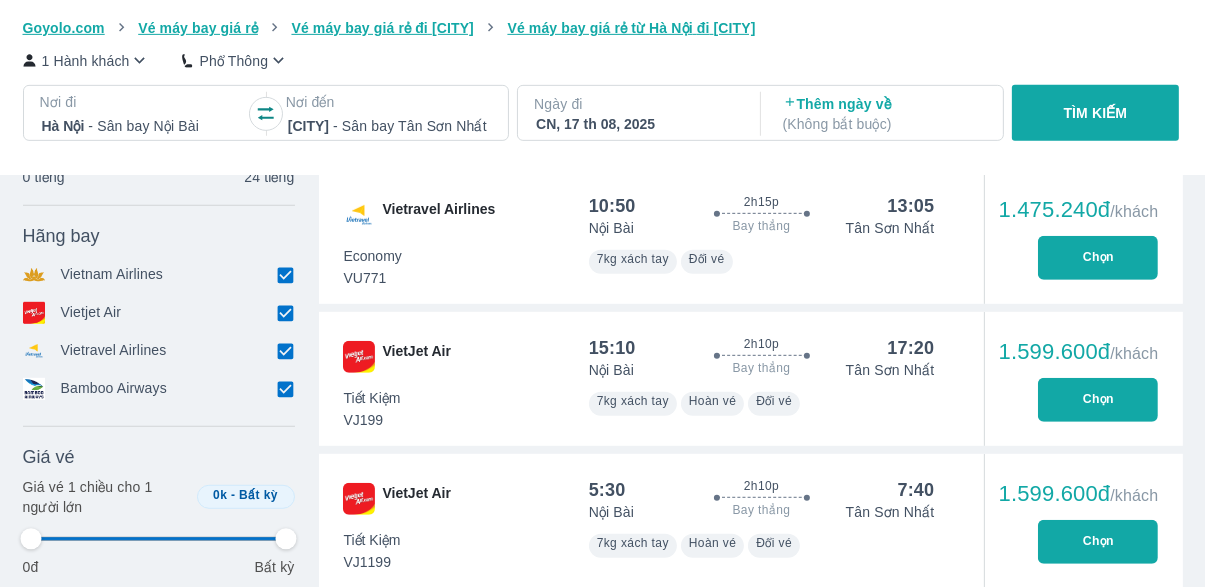 type on "97.9166666666667" 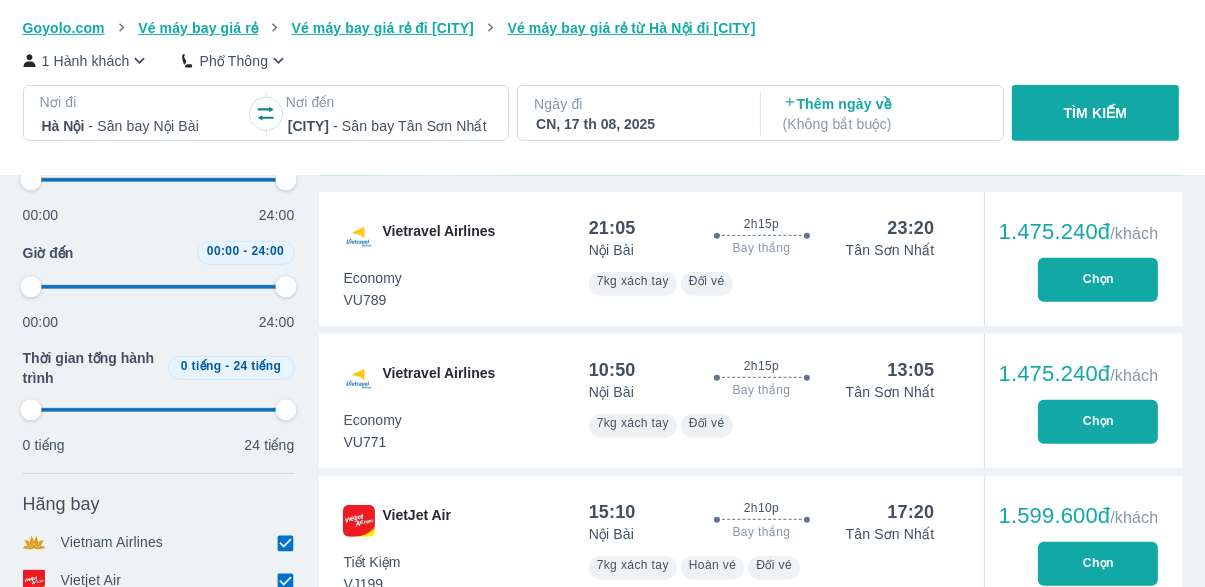type on "97.9166666666667" 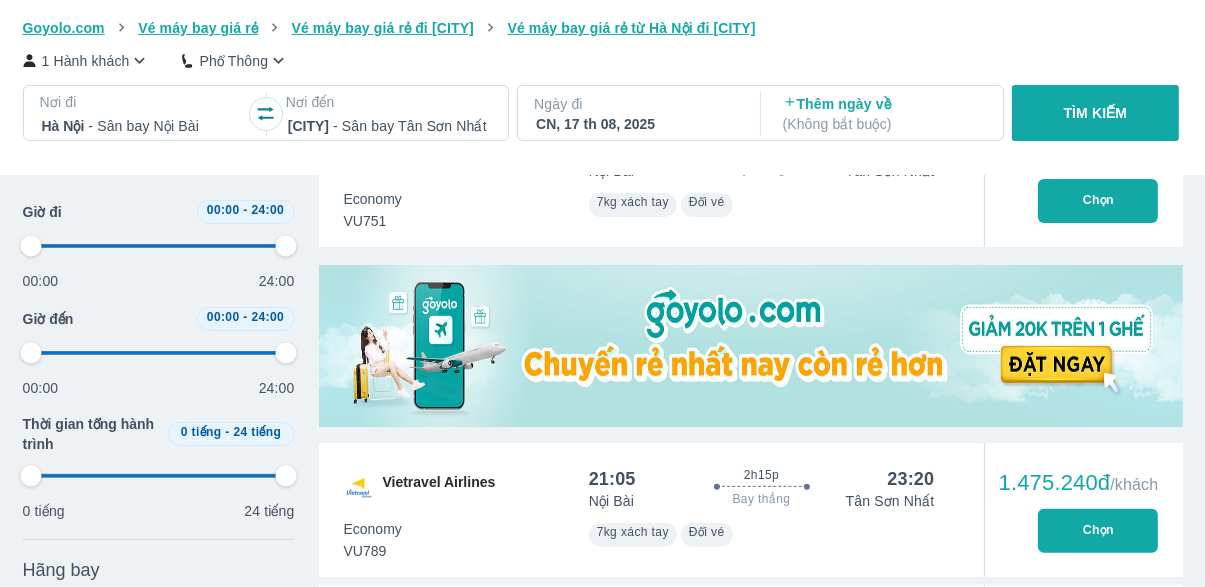 type on "97.9166666666667" 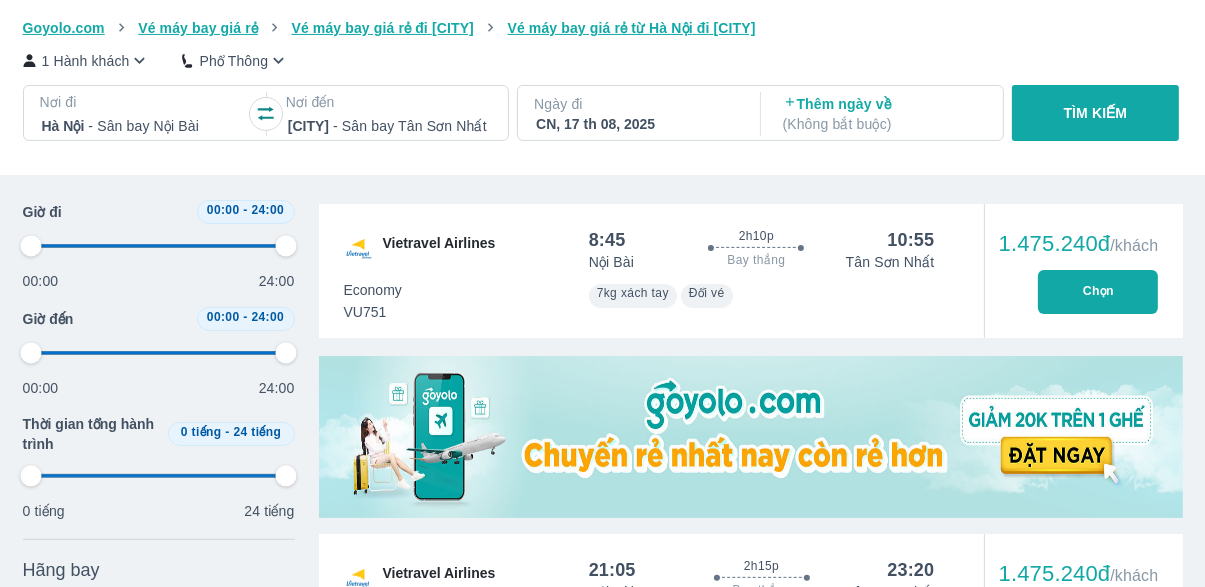 scroll, scrollTop: 405, scrollLeft: 0, axis: vertical 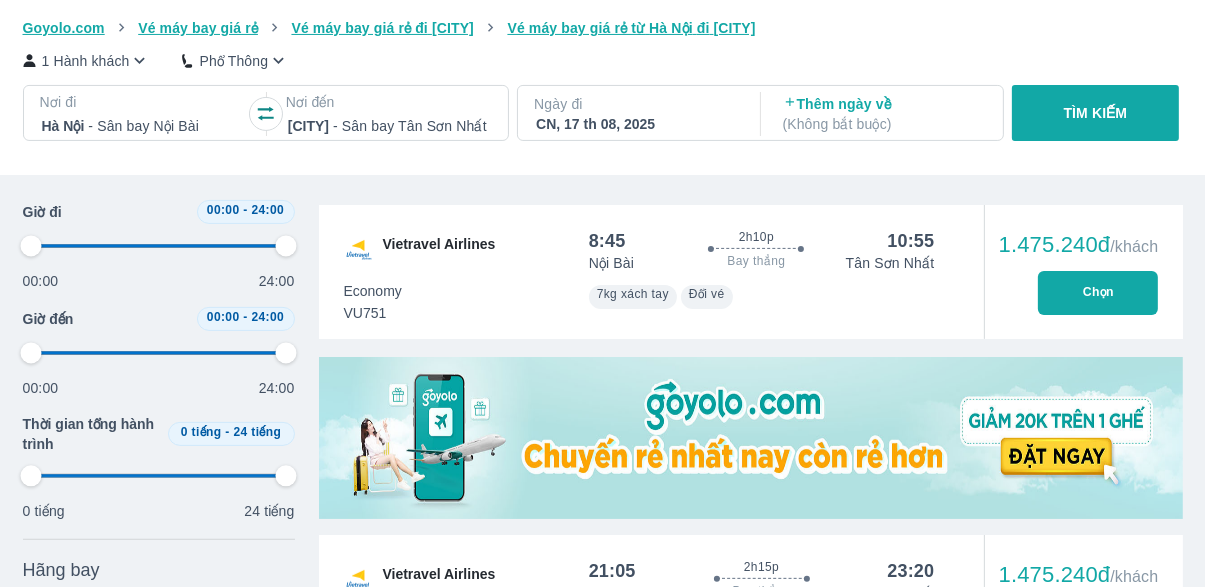 type on "97.9166666666667" 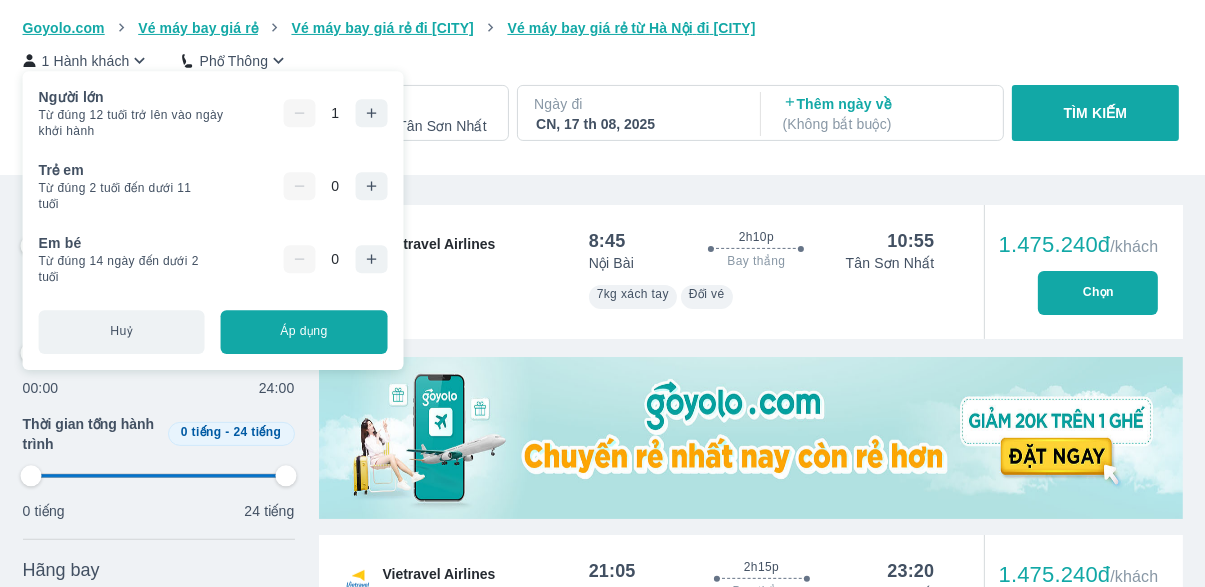 type on "97.9166666666667" 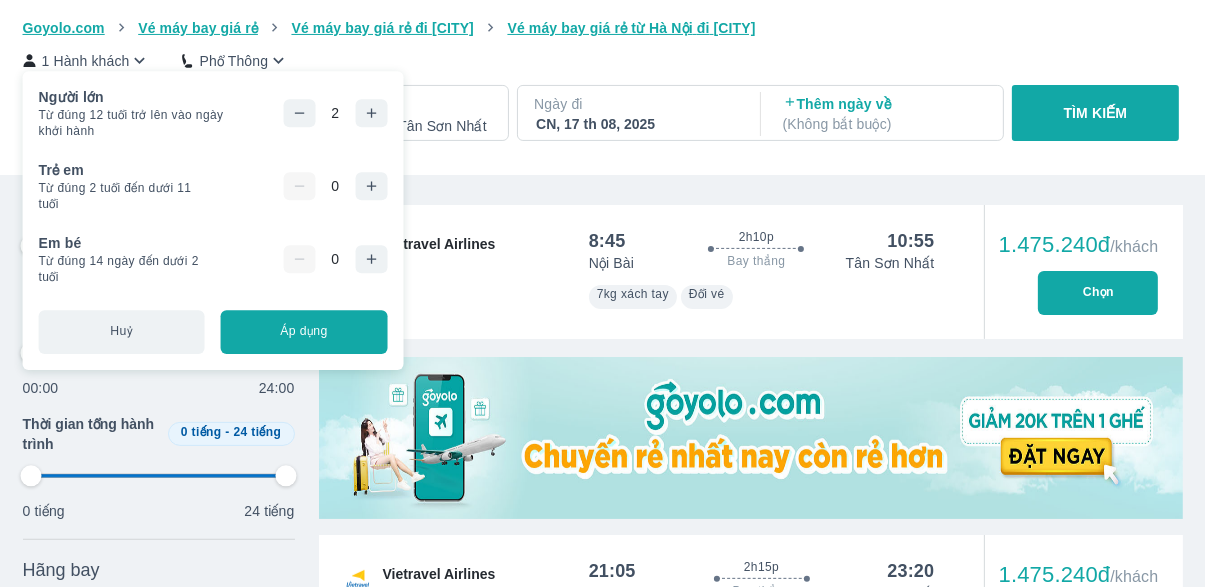 type on "97.9166666666667" 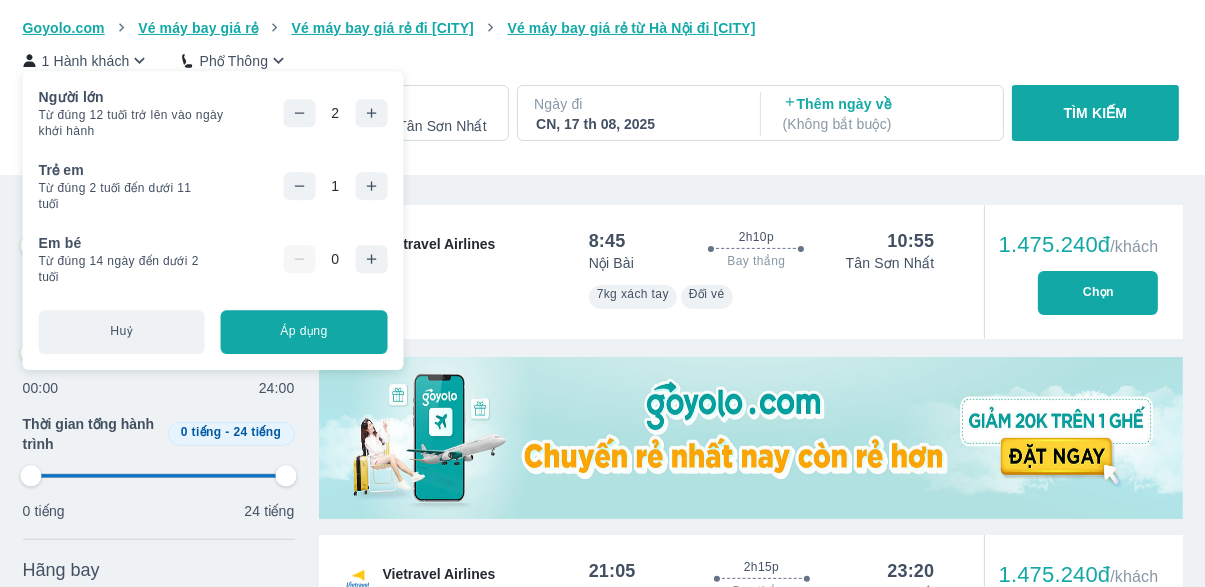 click 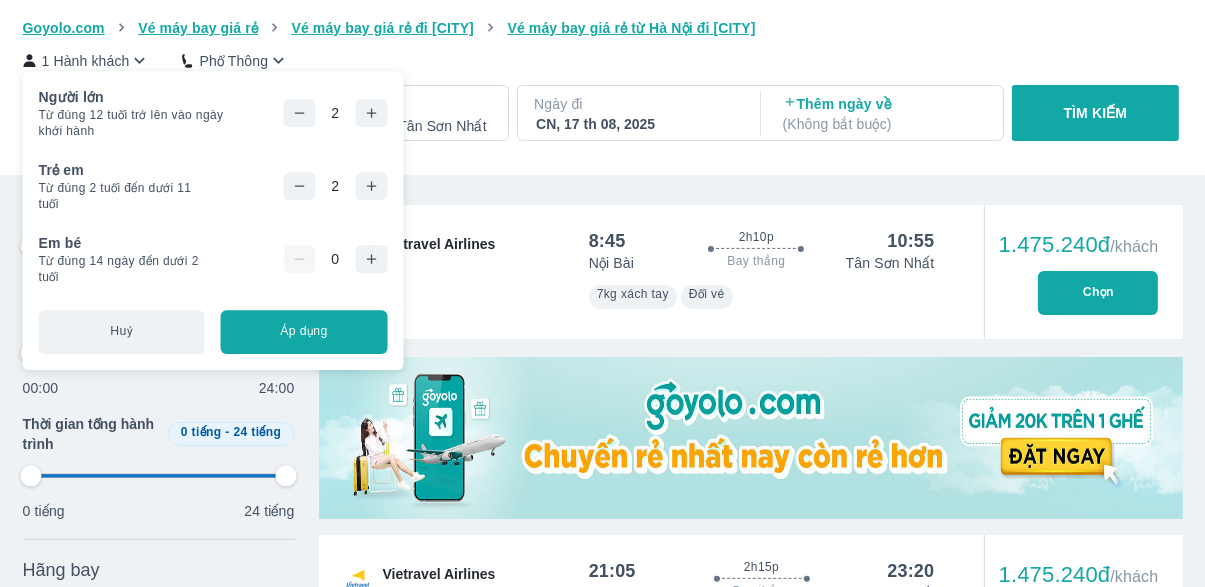 type on "97.9166666666667" 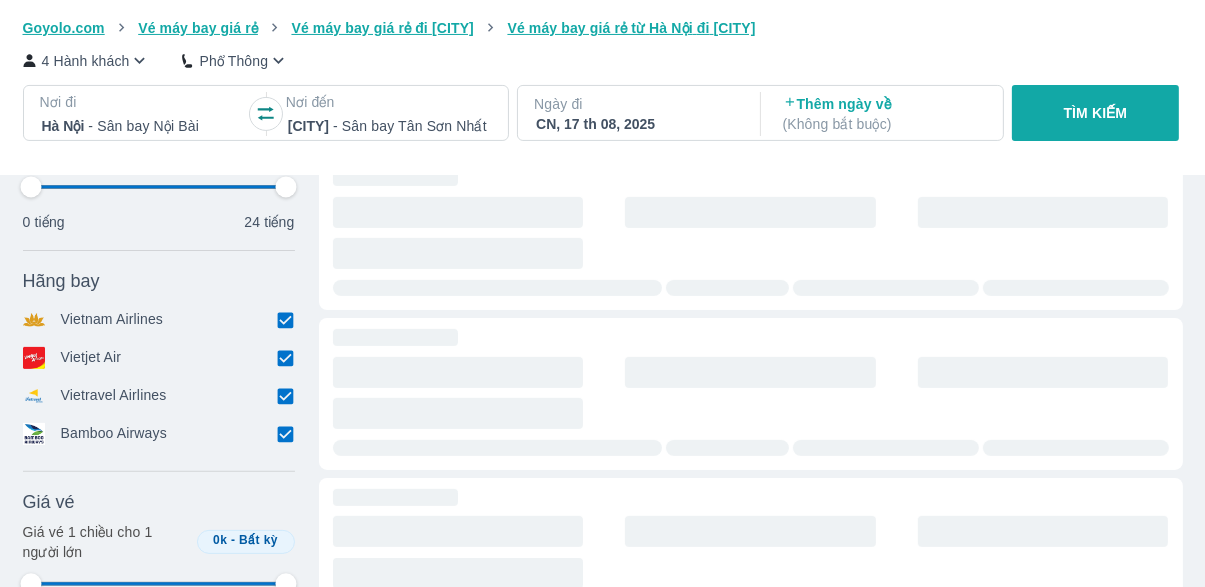 type on "97.9166666666667" 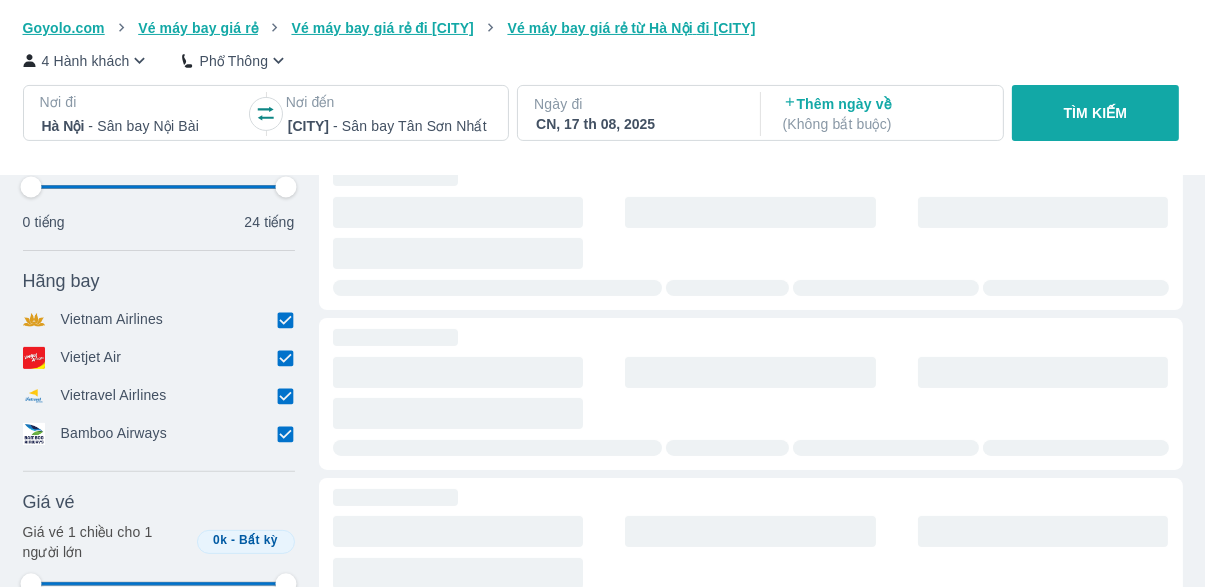 type on "97.9166666666667" 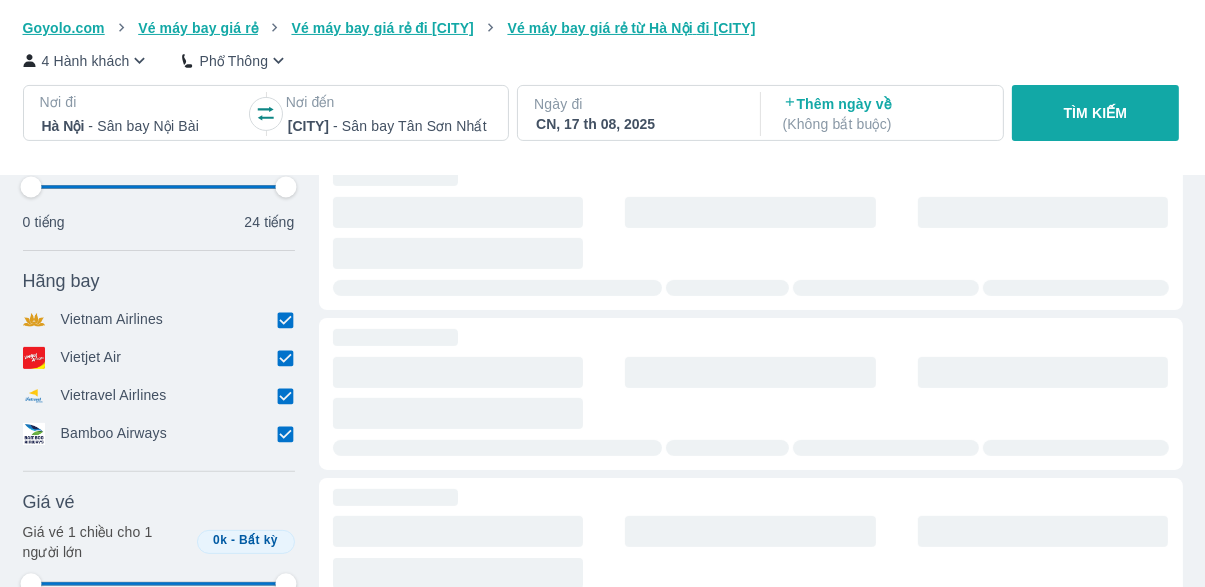 type on "97.9166666666667" 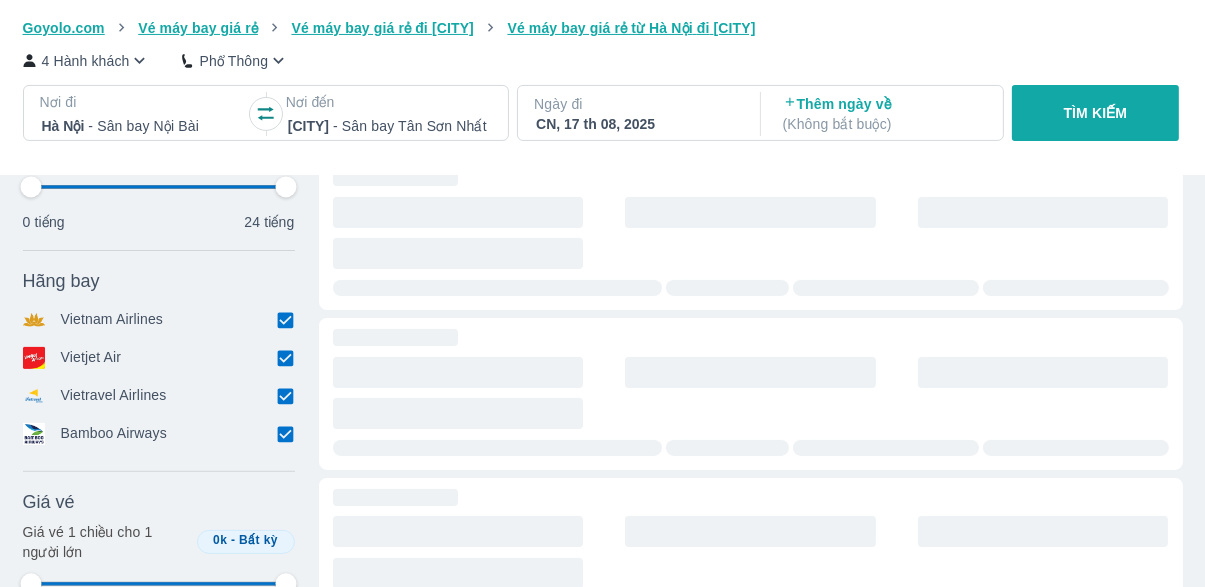 type on "97.9166666666667" 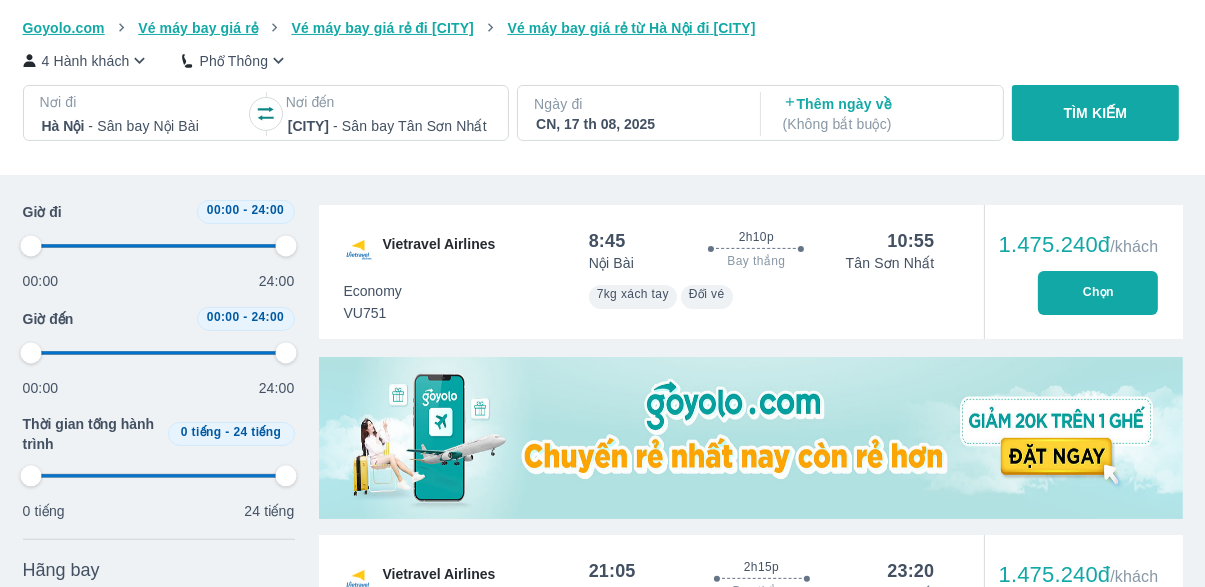 scroll, scrollTop: 0, scrollLeft: 0, axis: both 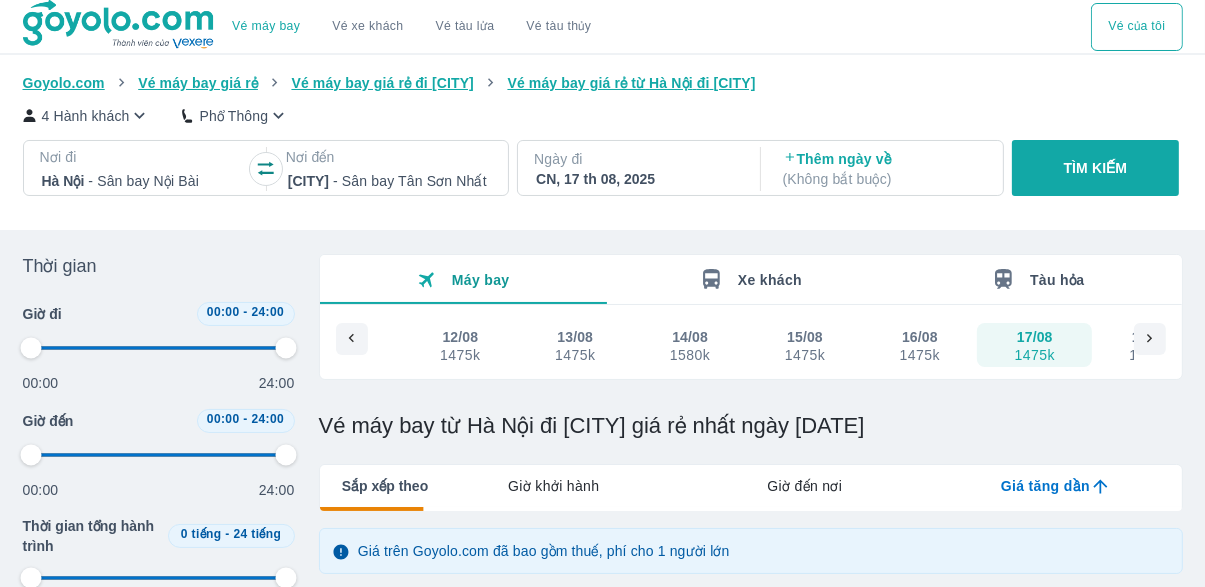 type on "97.9166666666667" 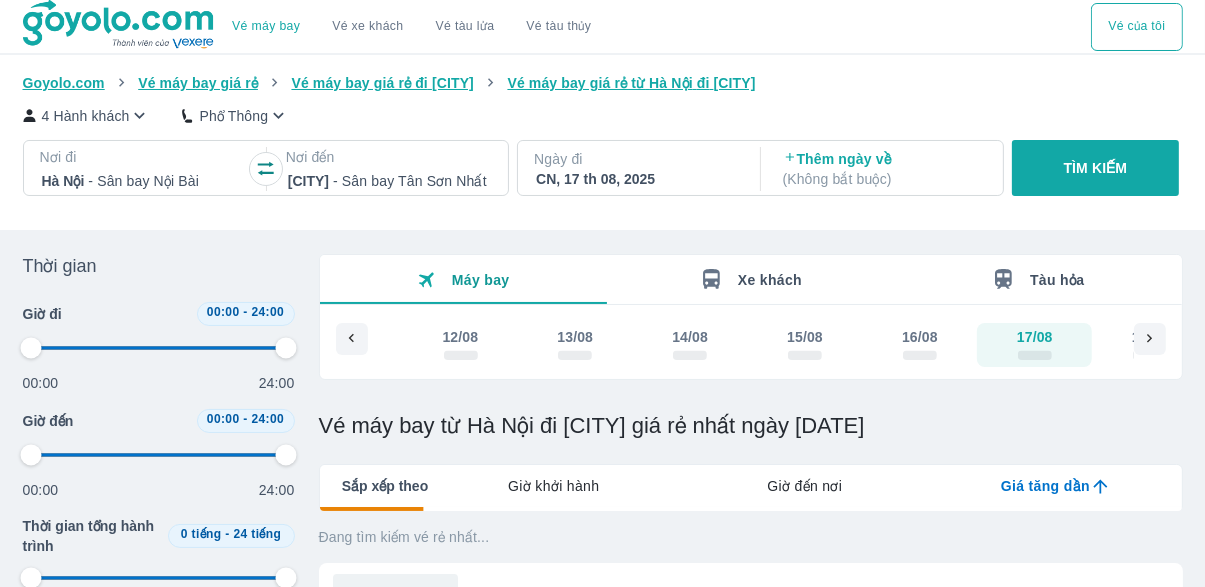 type on "97.9166666666667" 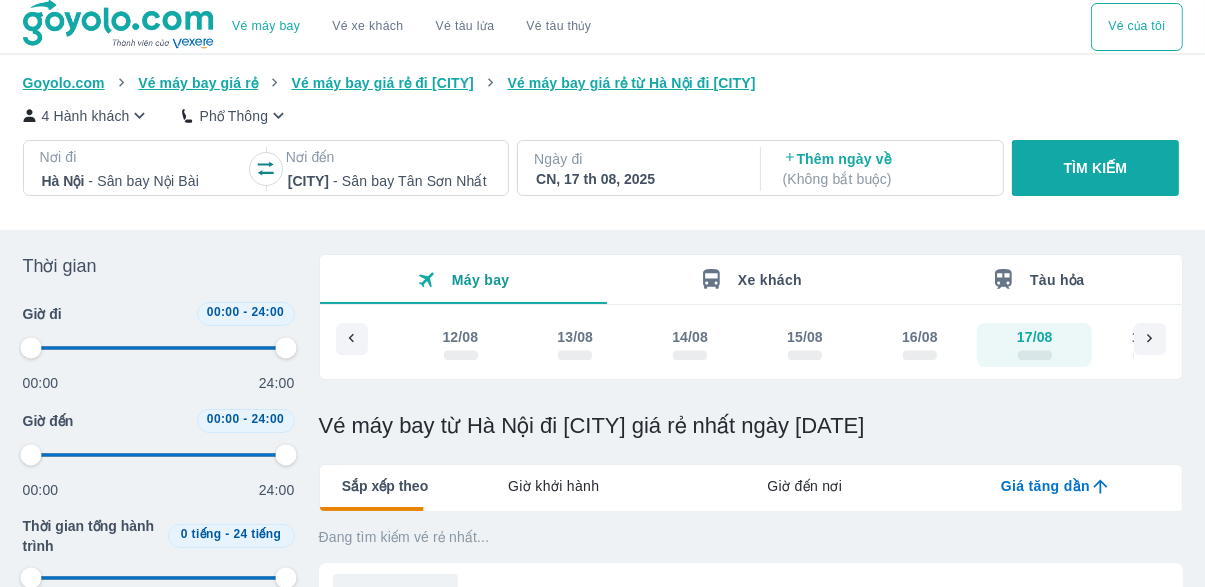 type on "97.9166666666667" 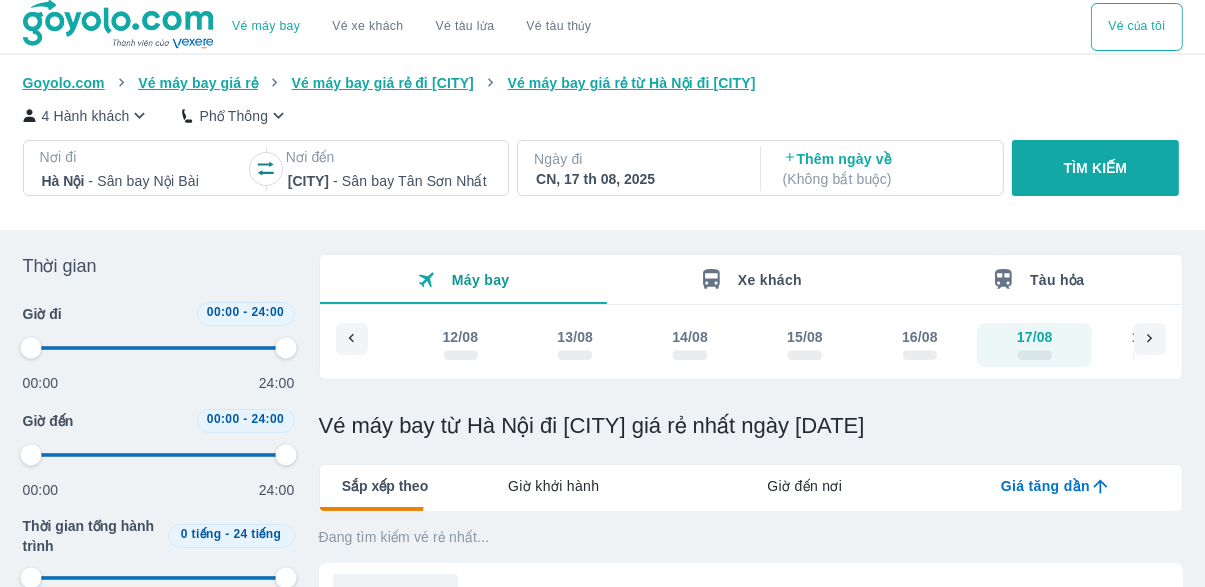 type on "97.9166666666667" 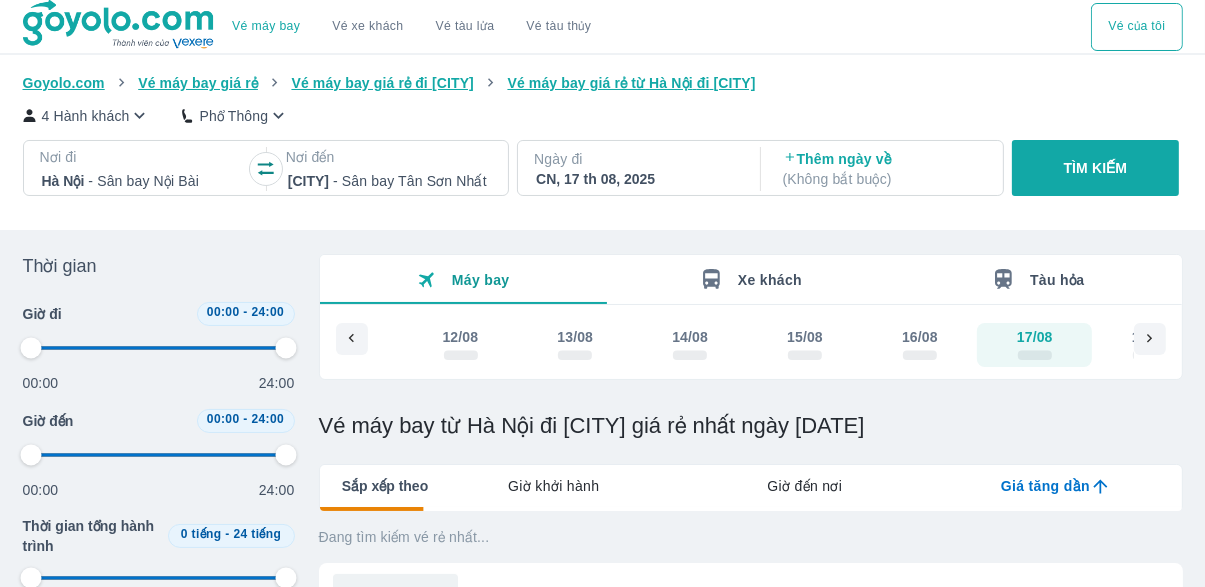 type on "97.9166666666667" 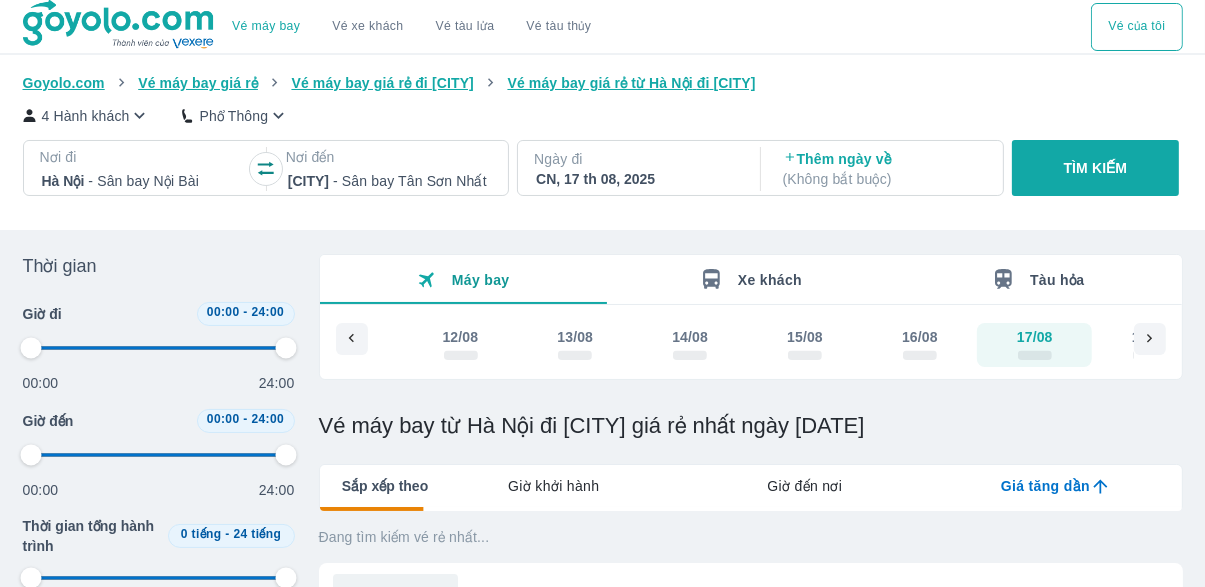 type on "97.9166666666667" 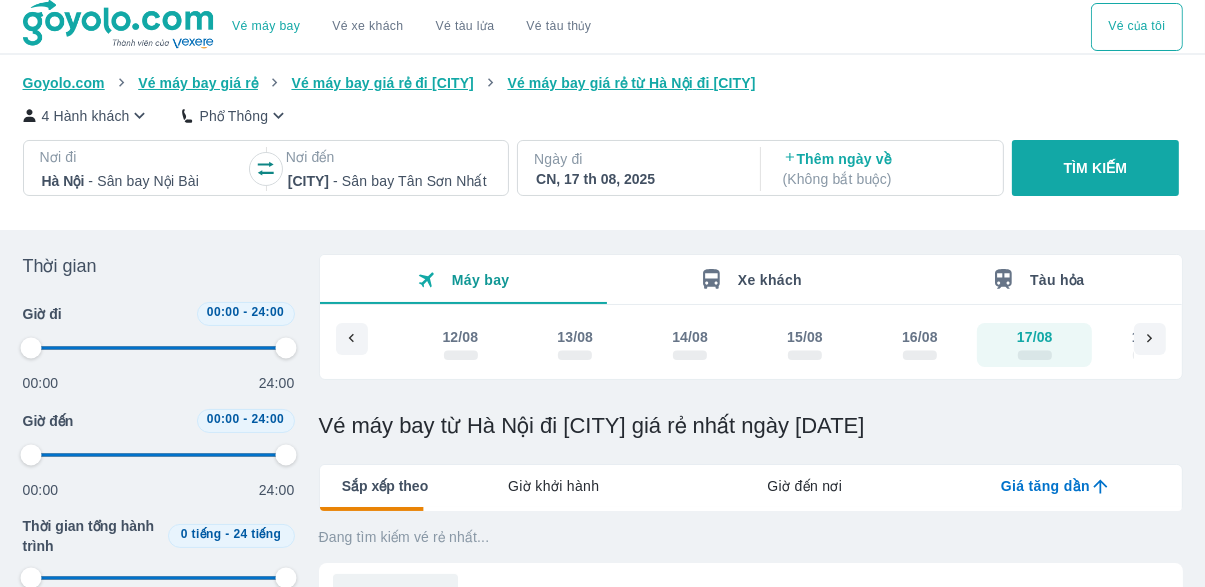type on "97.9166666666667" 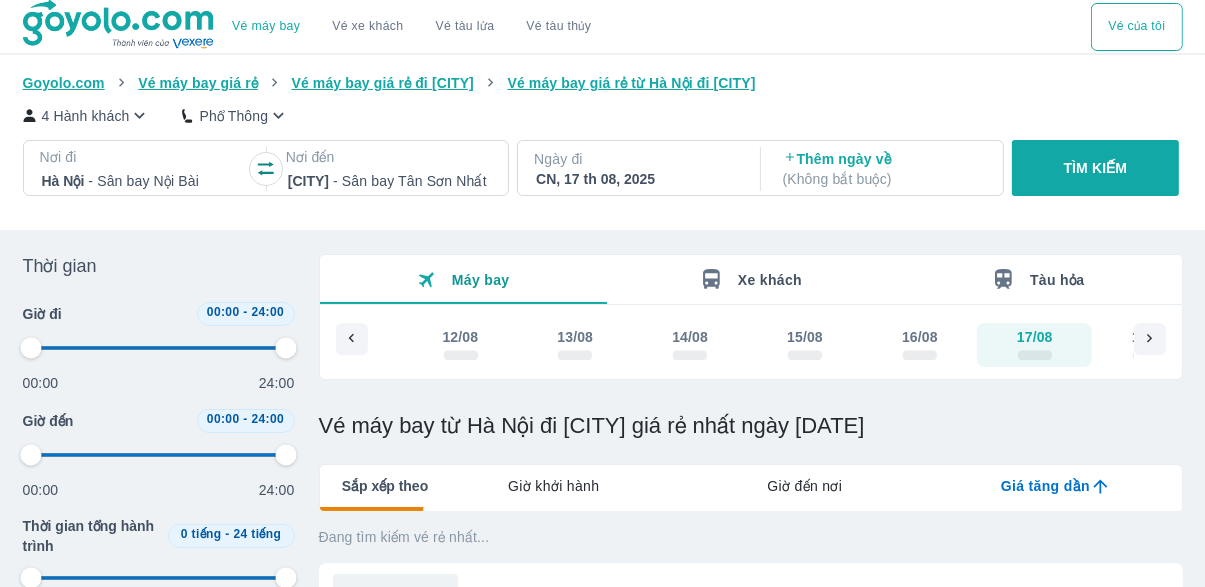 type on "97.9166666666667" 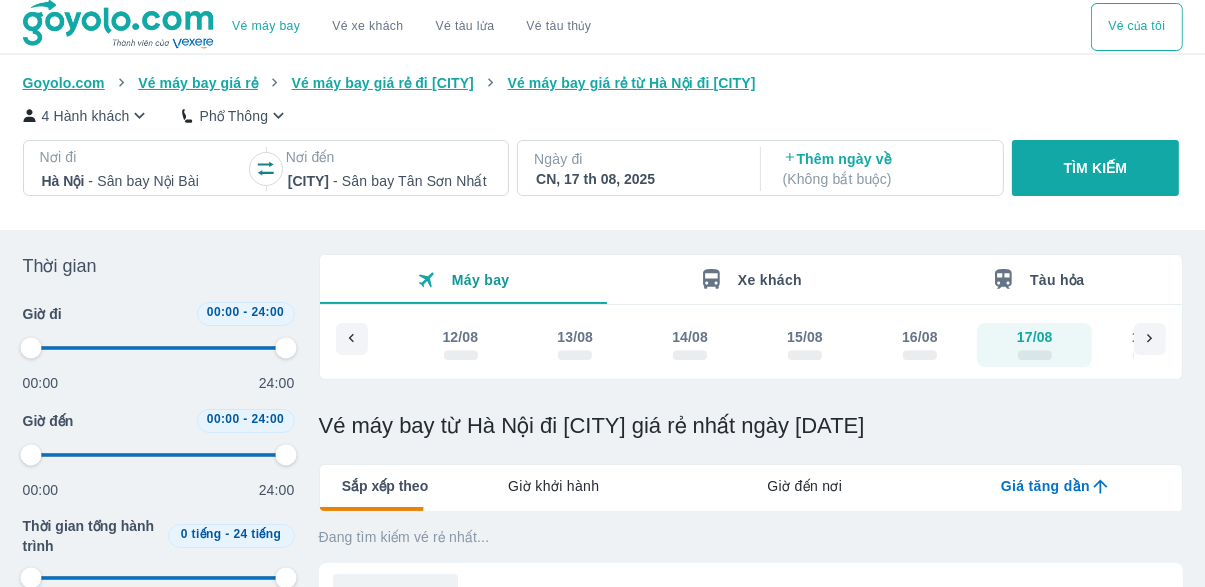 type on "97.9166666666667" 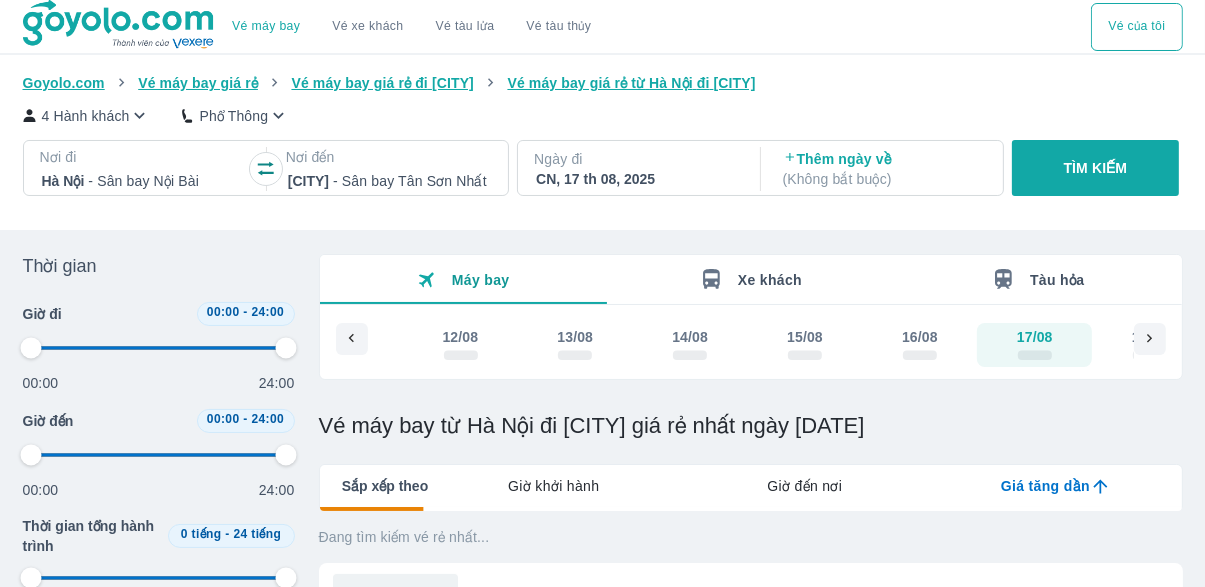 type on "97.9166666666667" 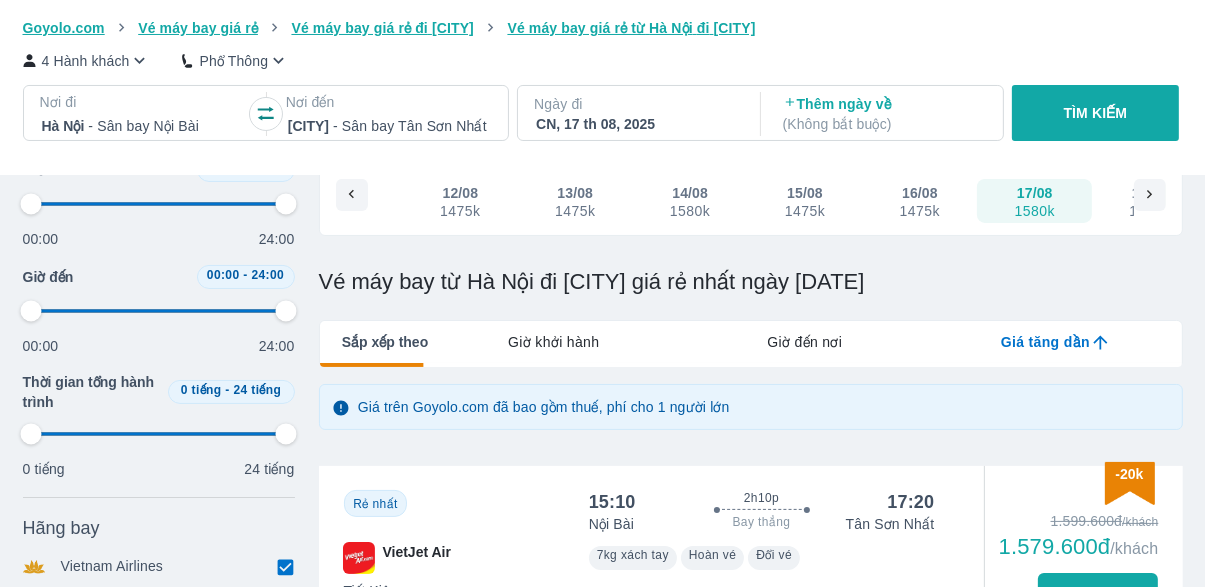 type on "97.9166666666667" 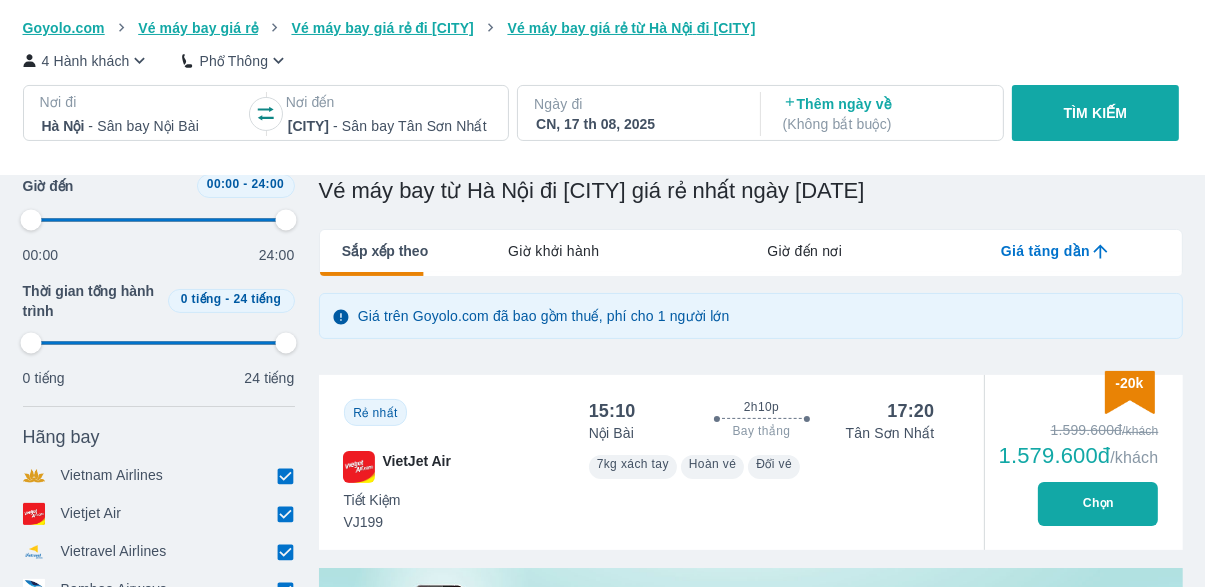 scroll, scrollTop: 235, scrollLeft: 0, axis: vertical 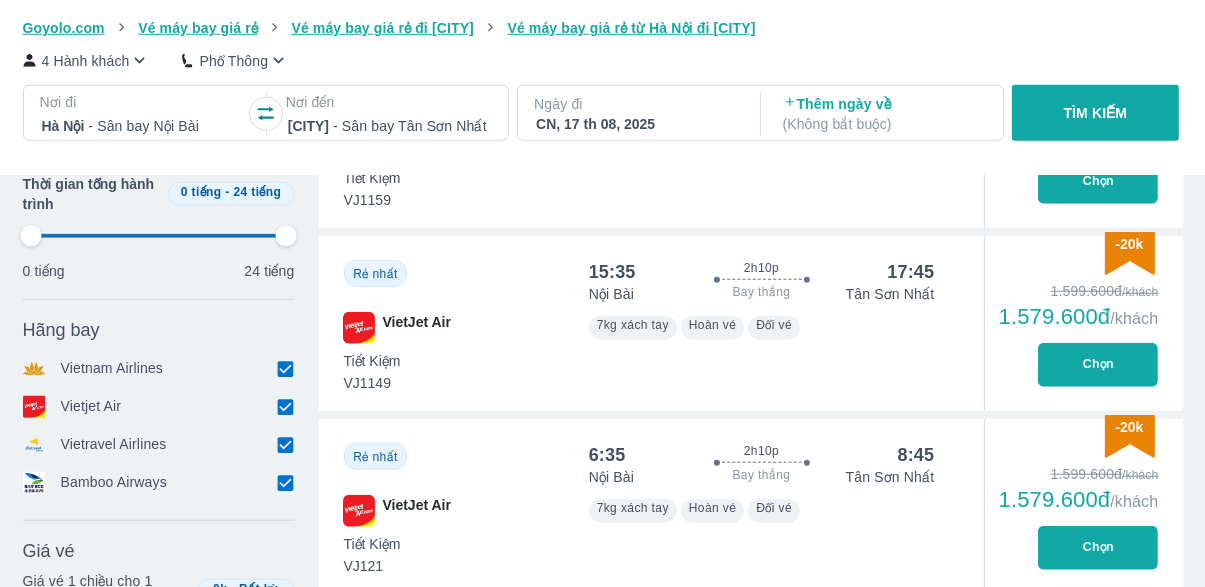 type on "97.9166666666667" 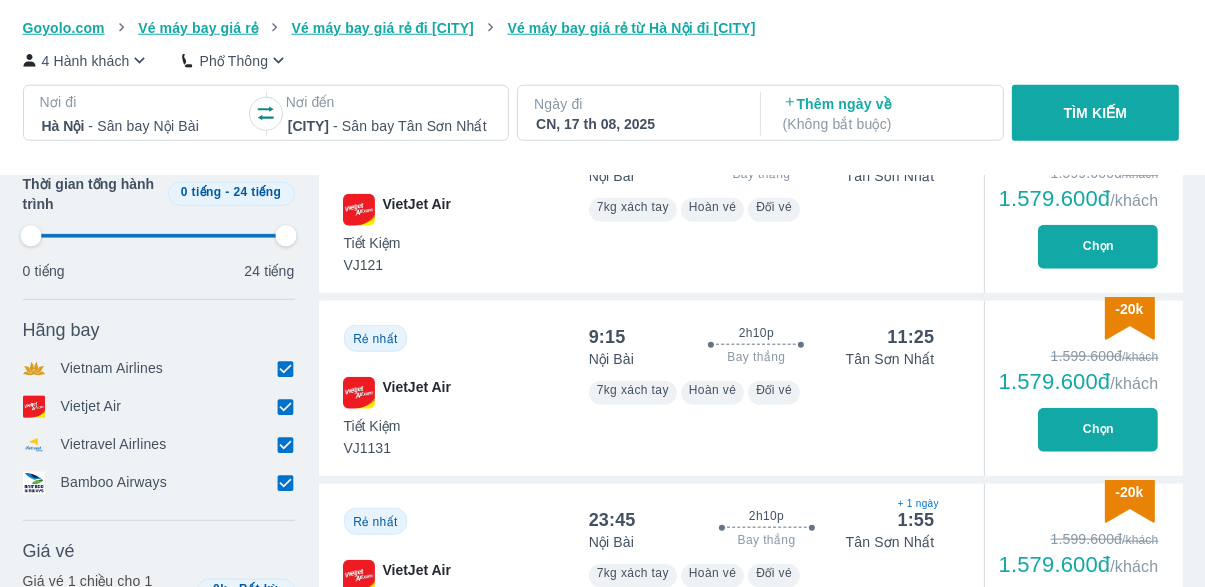 type on "97.9166666666667" 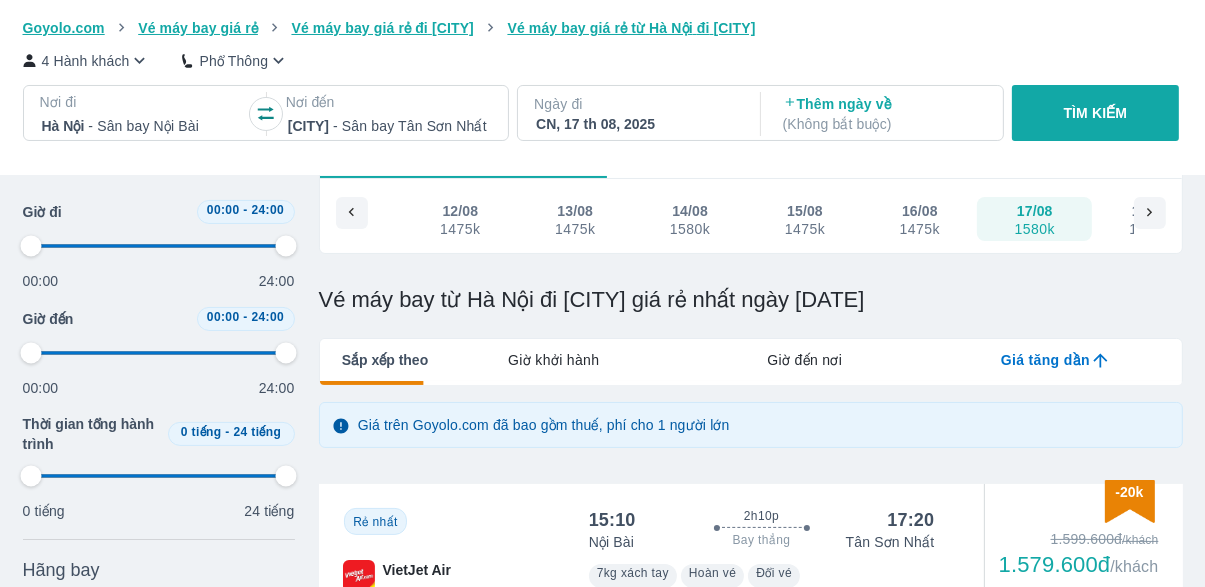 scroll, scrollTop: 0, scrollLeft: 0, axis: both 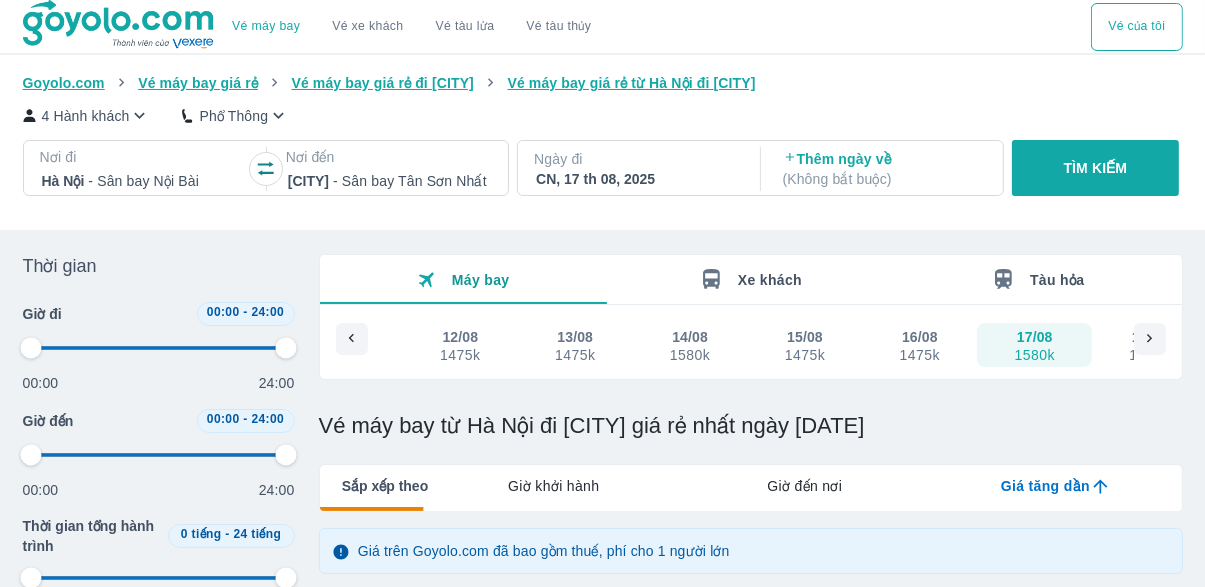 type on "97.9166666666667" 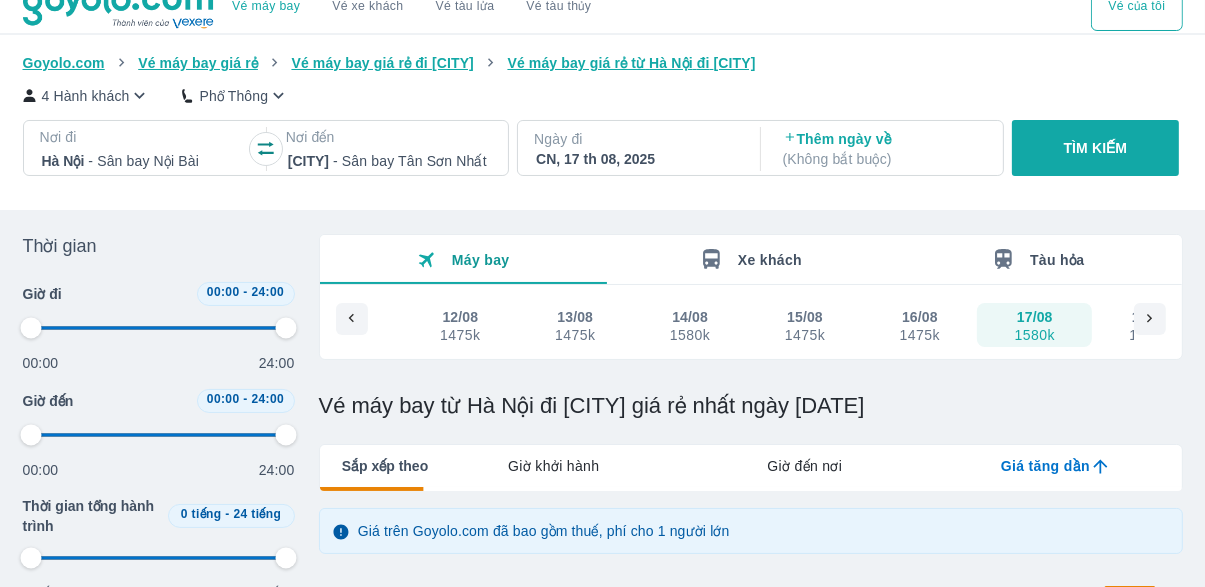 scroll, scrollTop: 31, scrollLeft: 0, axis: vertical 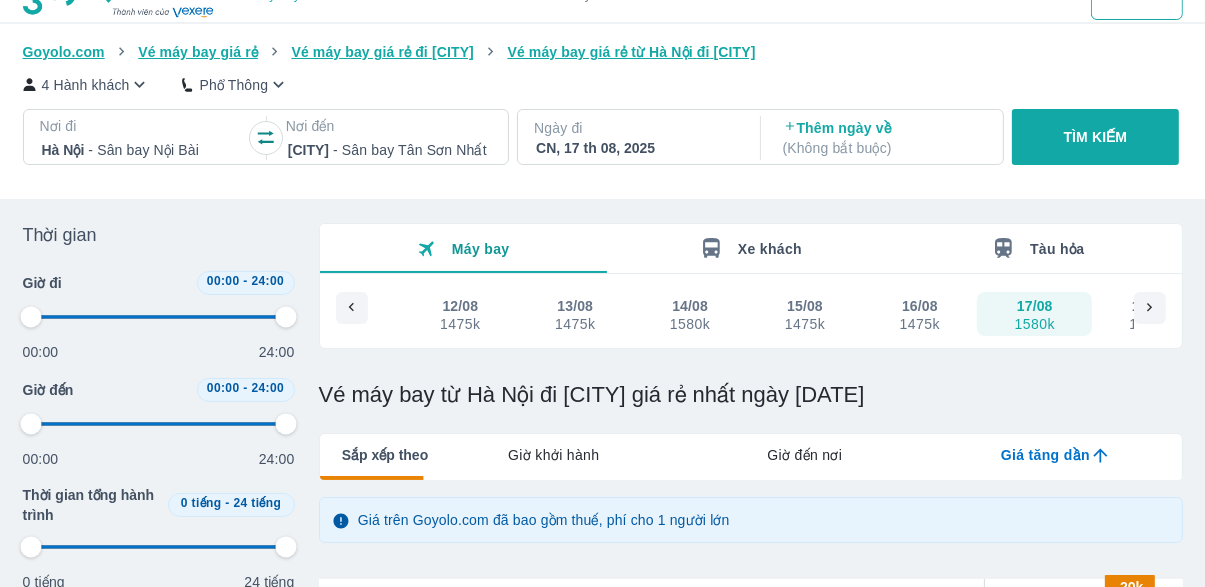 type on "97.9166666666667" 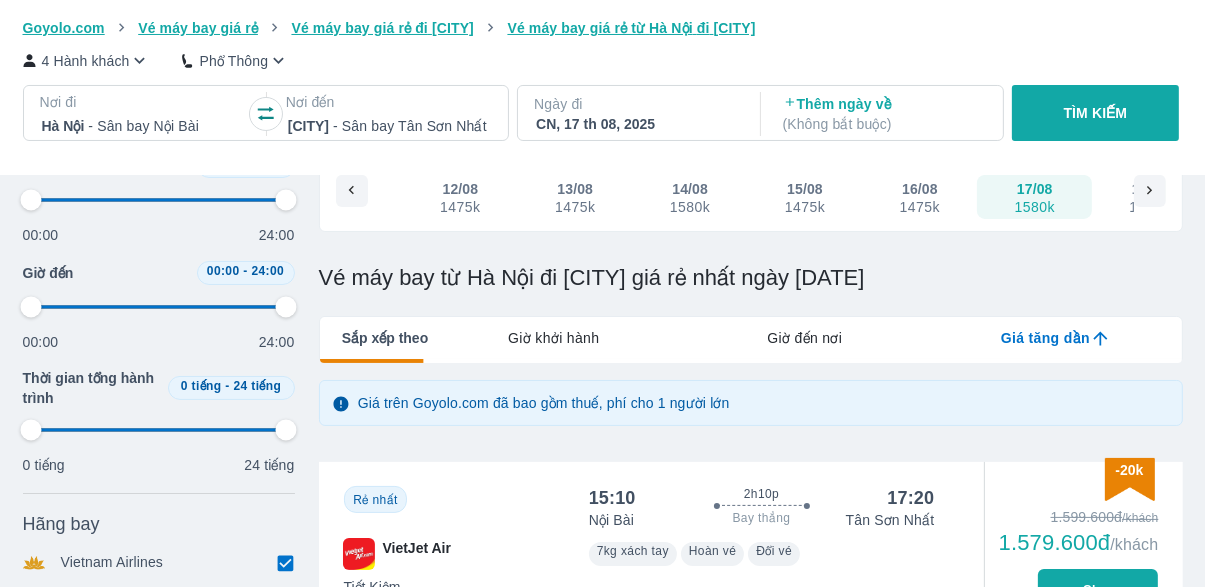 type on "97.9166666666667" 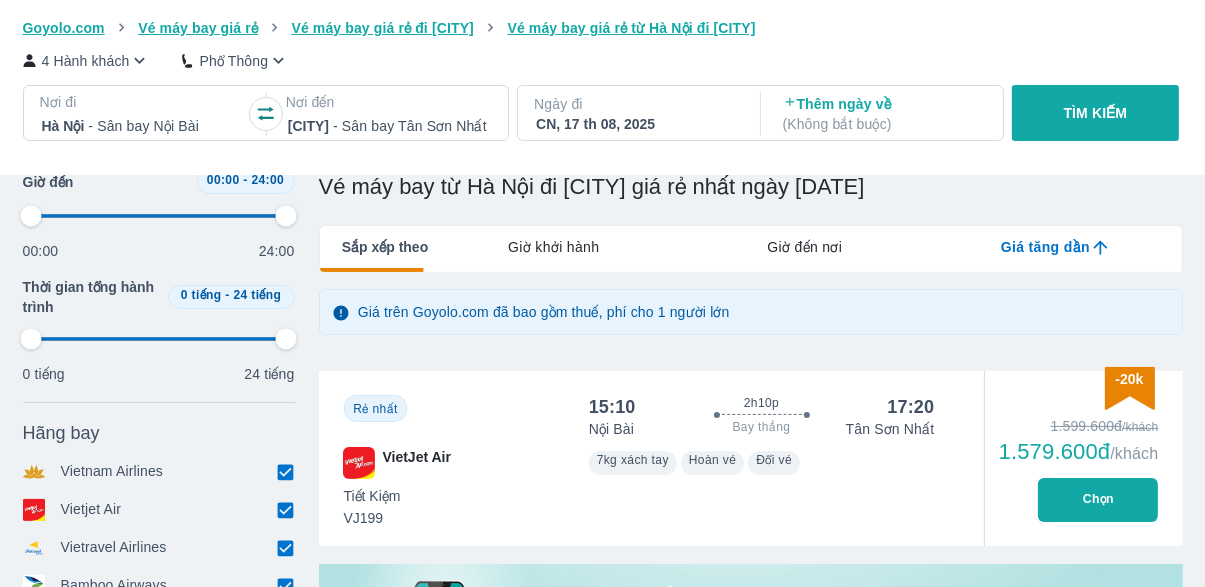 scroll, scrollTop: 240, scrollLeft: 0, axis: vertical 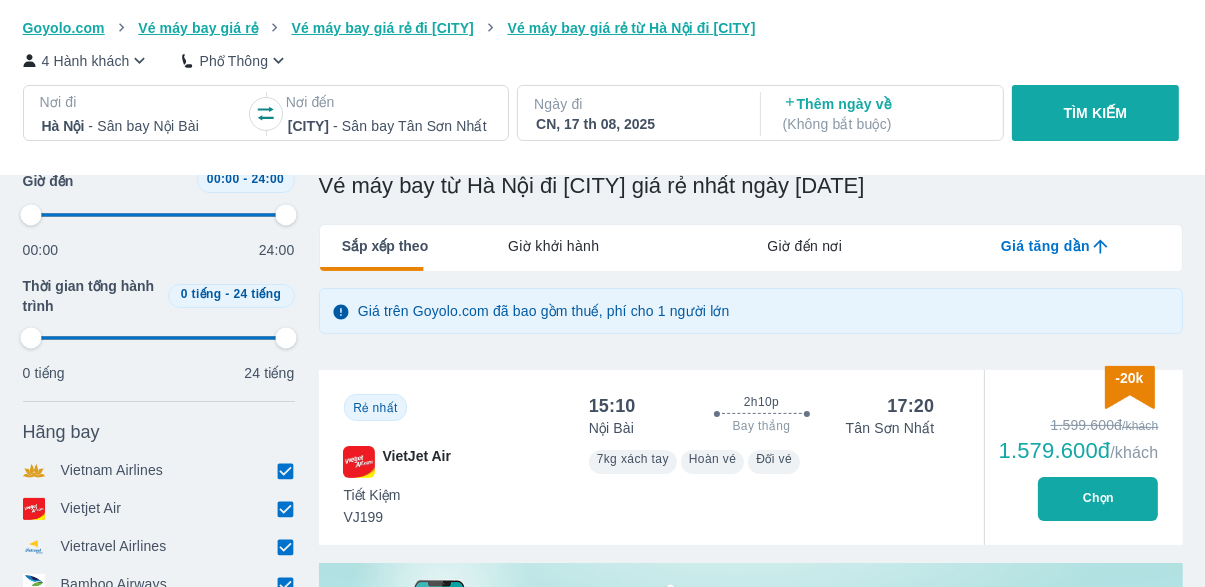 type on "97.9166666666667" 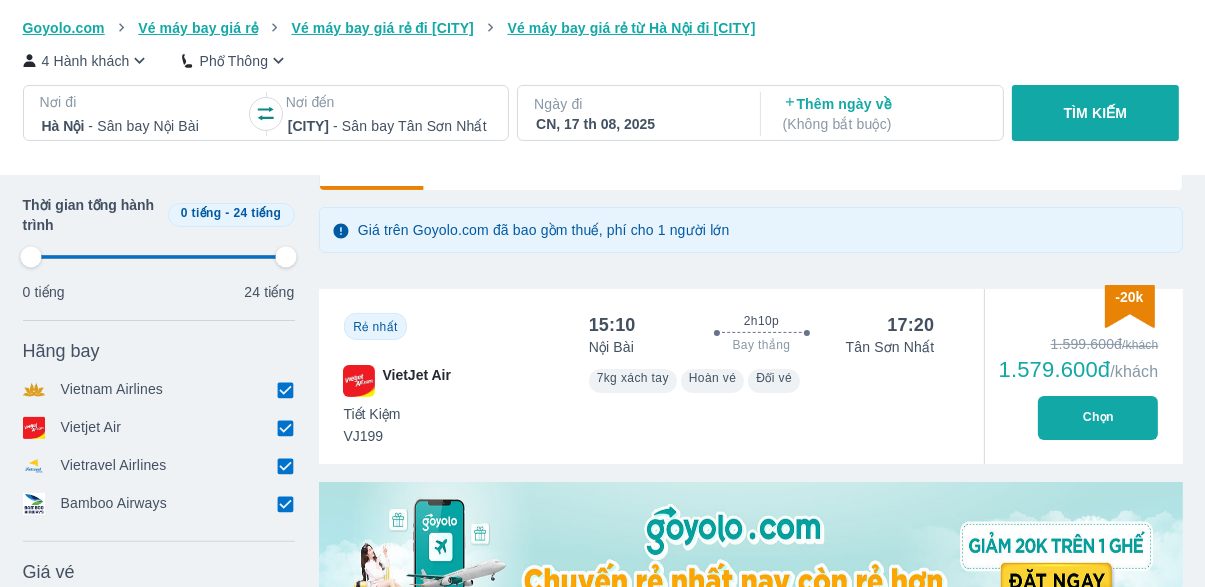 scroll, scrollTop: 362, scrollLeft: 0, axis: vertical 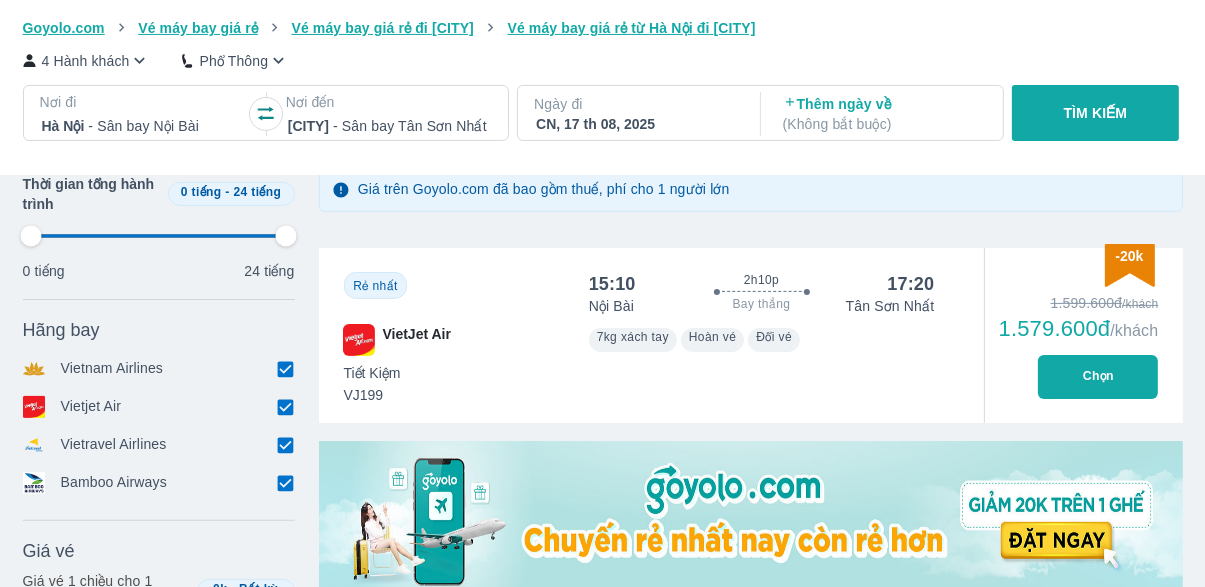 type on "97.9166666666667" 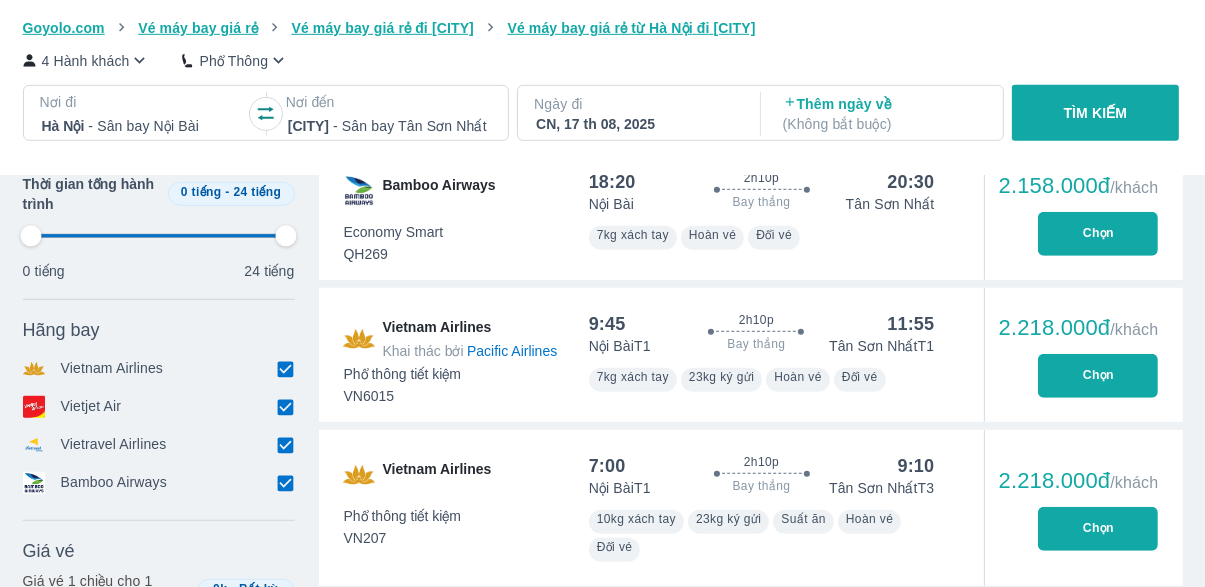 scroll, scrollTop: 7946, scrollLeft: 0, axis: vertical 